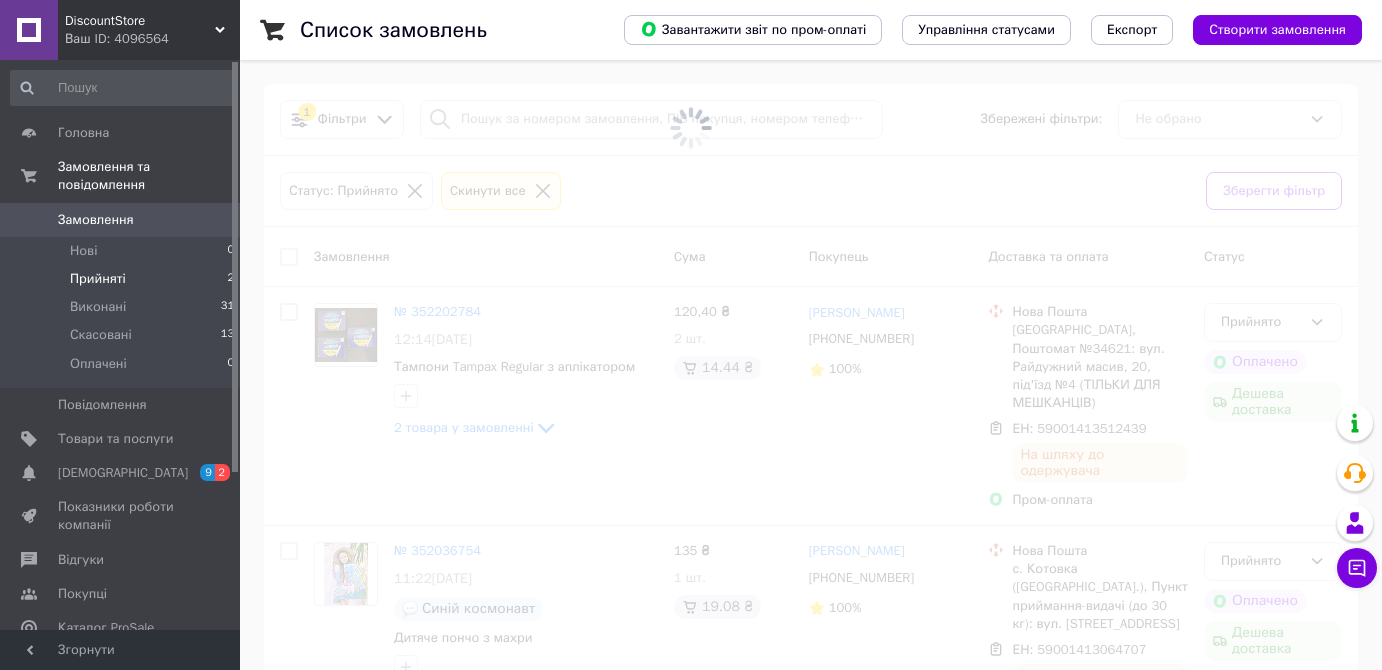 scroll, scrollTop: 0, scrollLeft: 0, axis: both 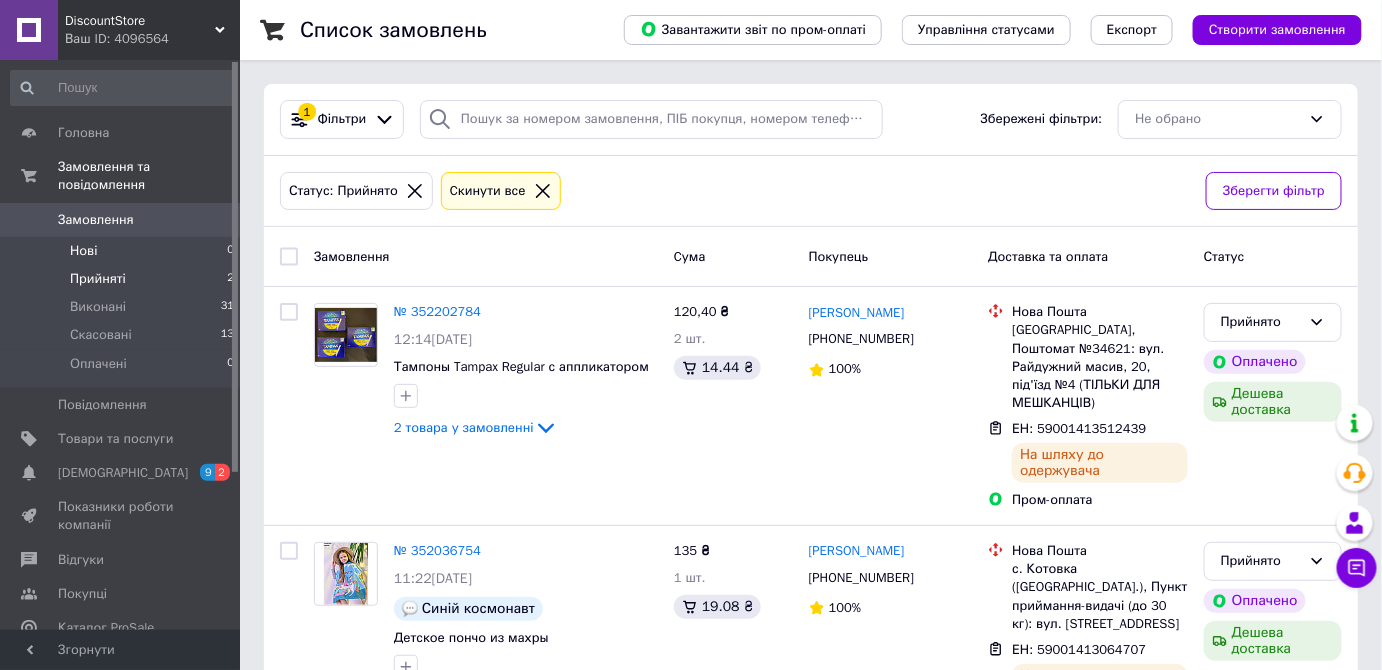 click on "Нові 0" at bounding box center (123, 251) 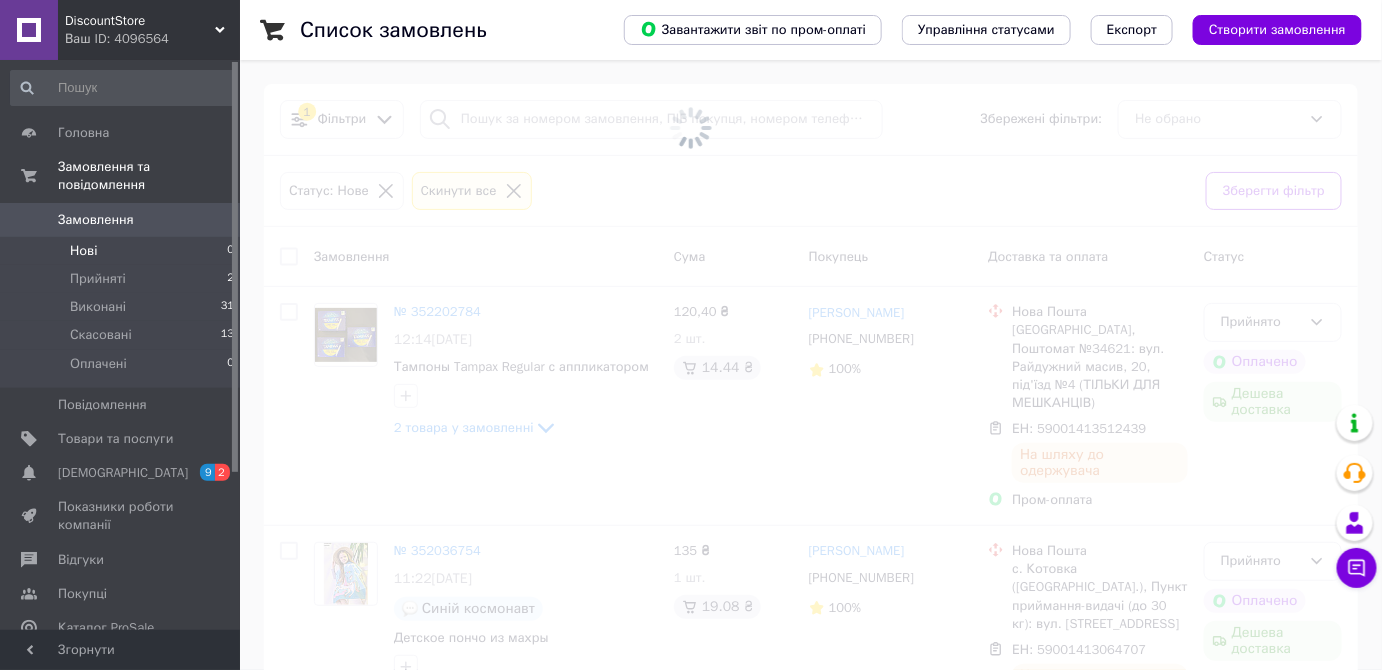 click on "Нові 0" at bounding box center (123, 251) 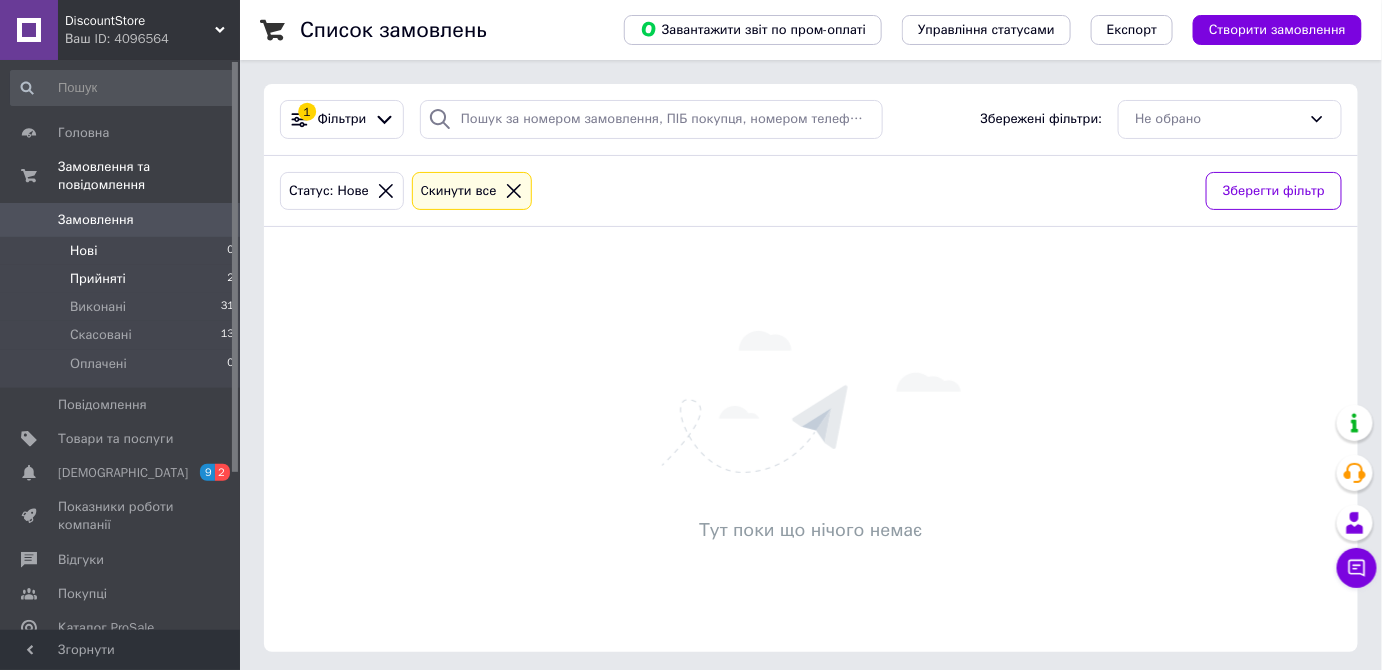 click on "Прийняті 2" at bounding box center (123, 279) 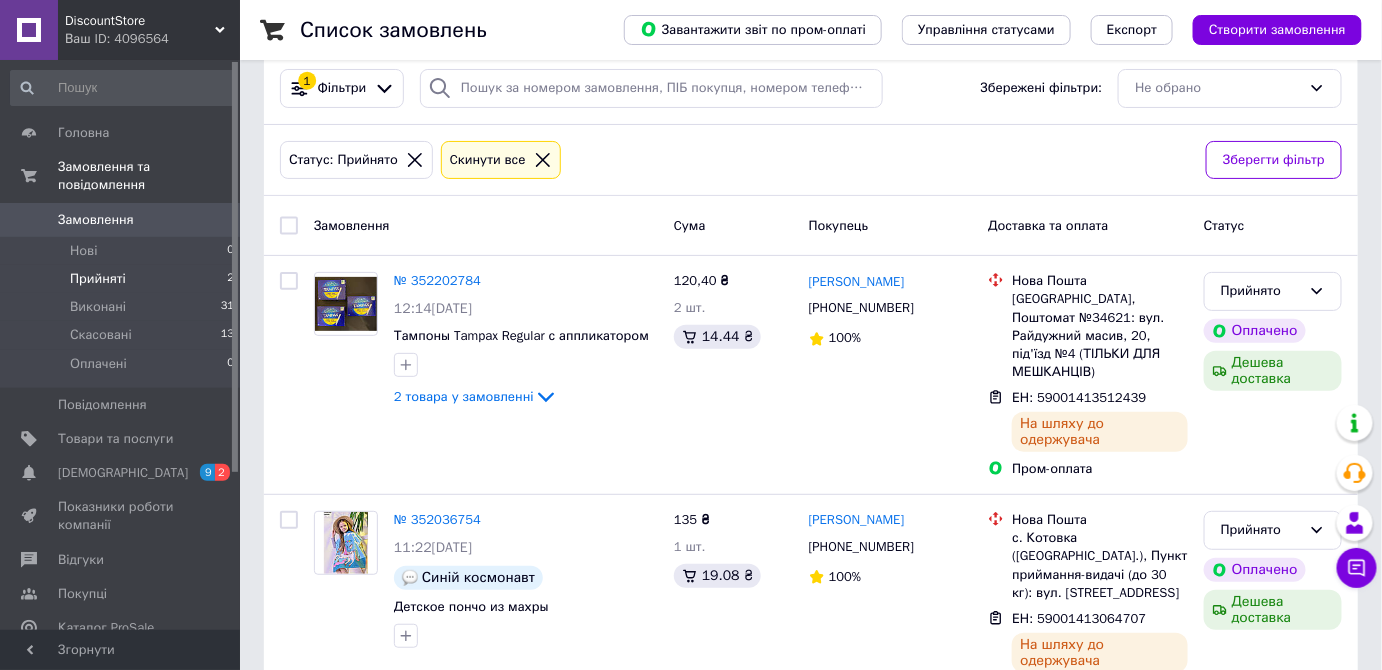 scroll, scrollTop: 0, scrollLeft: 0, axis: both 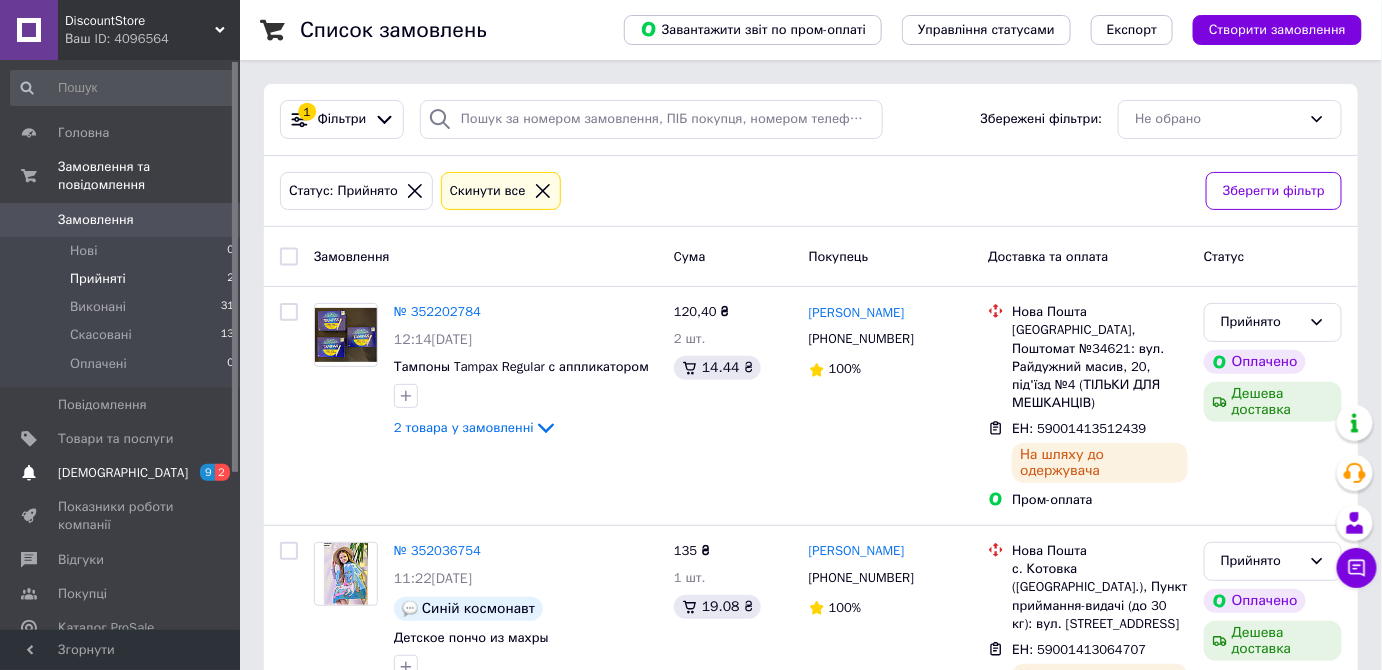 click on "[DEMOGRAPHIC_DATA]" at bounding box center (121, 473) 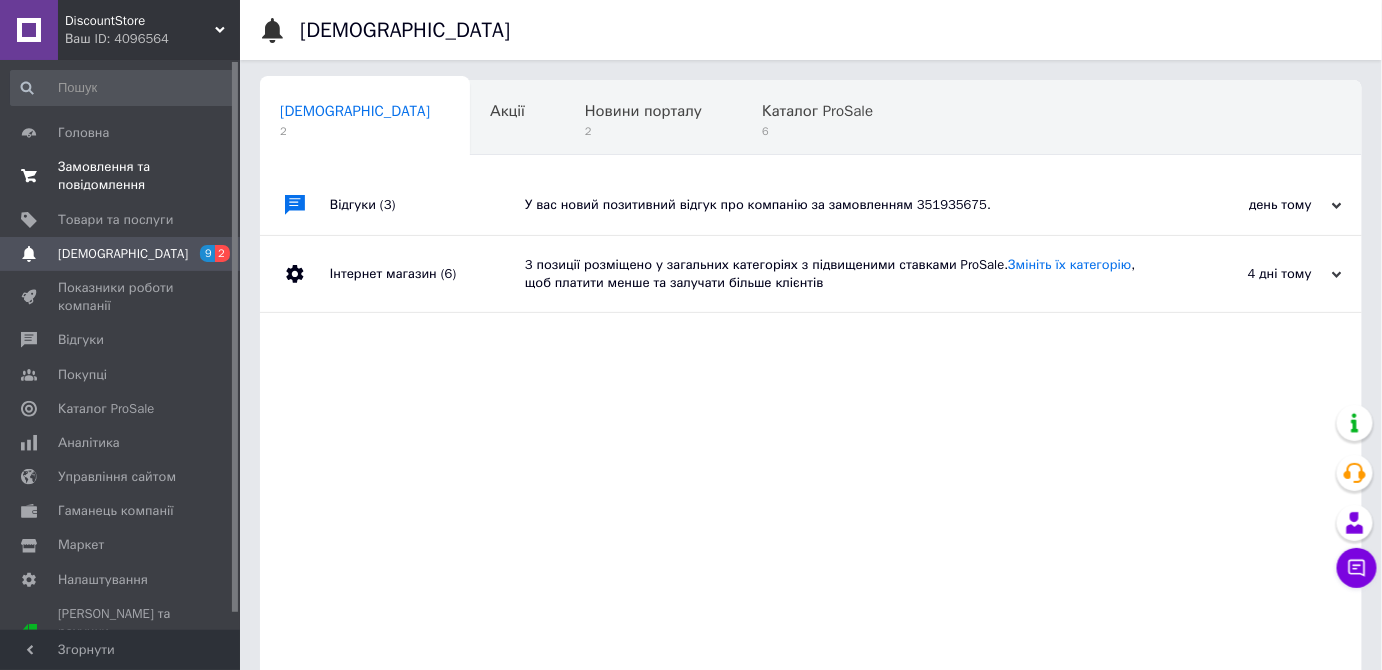 click on "Замовлення та повідомлення" at bounding box center [121, 176] 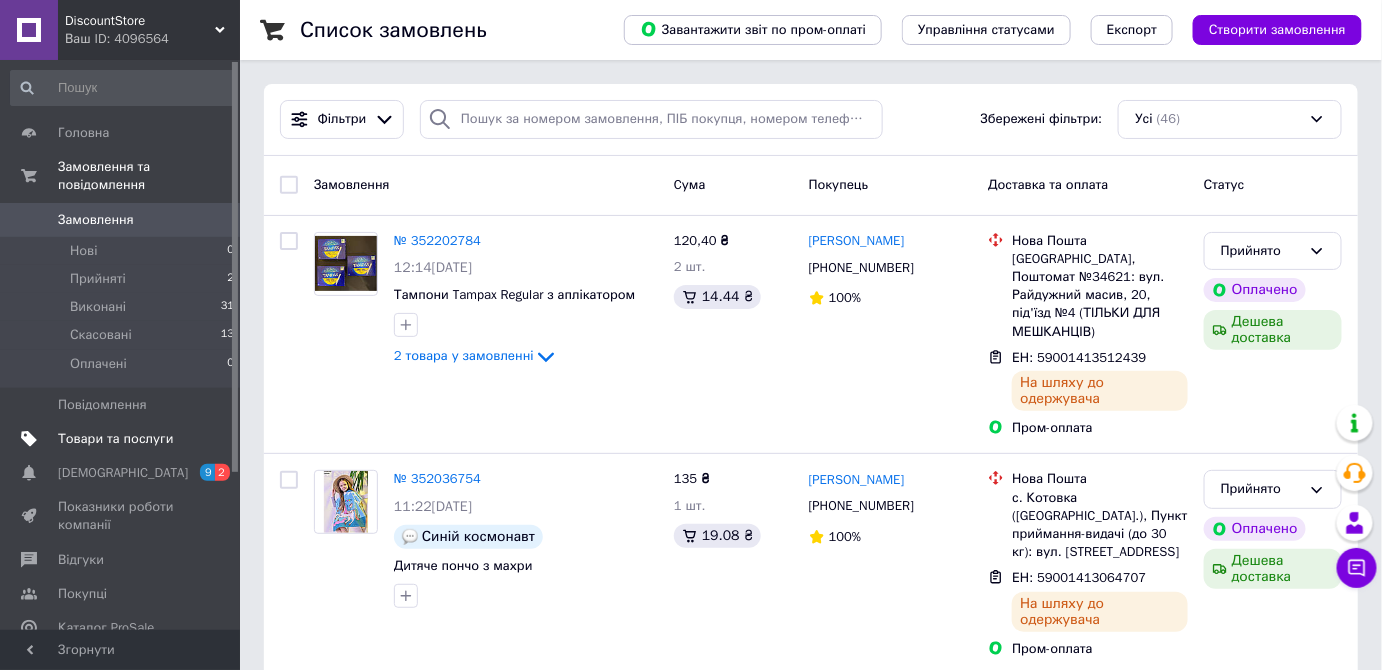 click on "Товари та послуги" at bounding box center (115, 439) 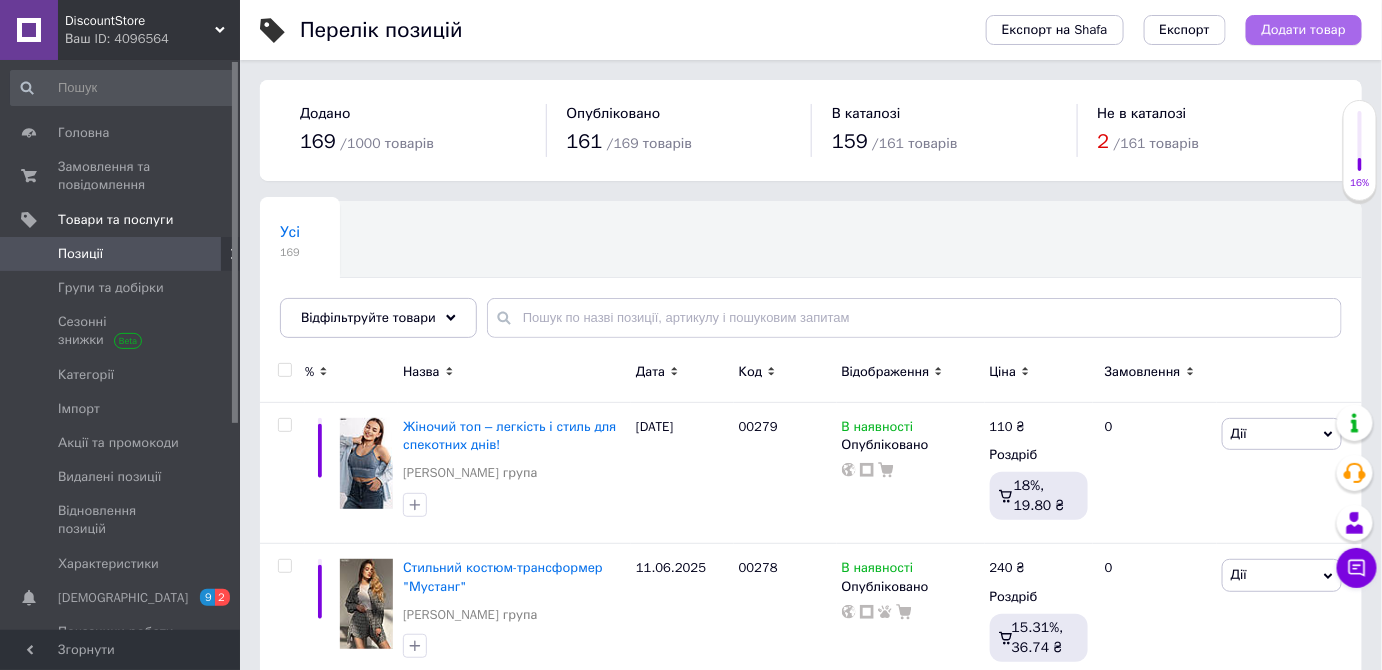 click on "Додати товар" at bounding box center [1304, 30] 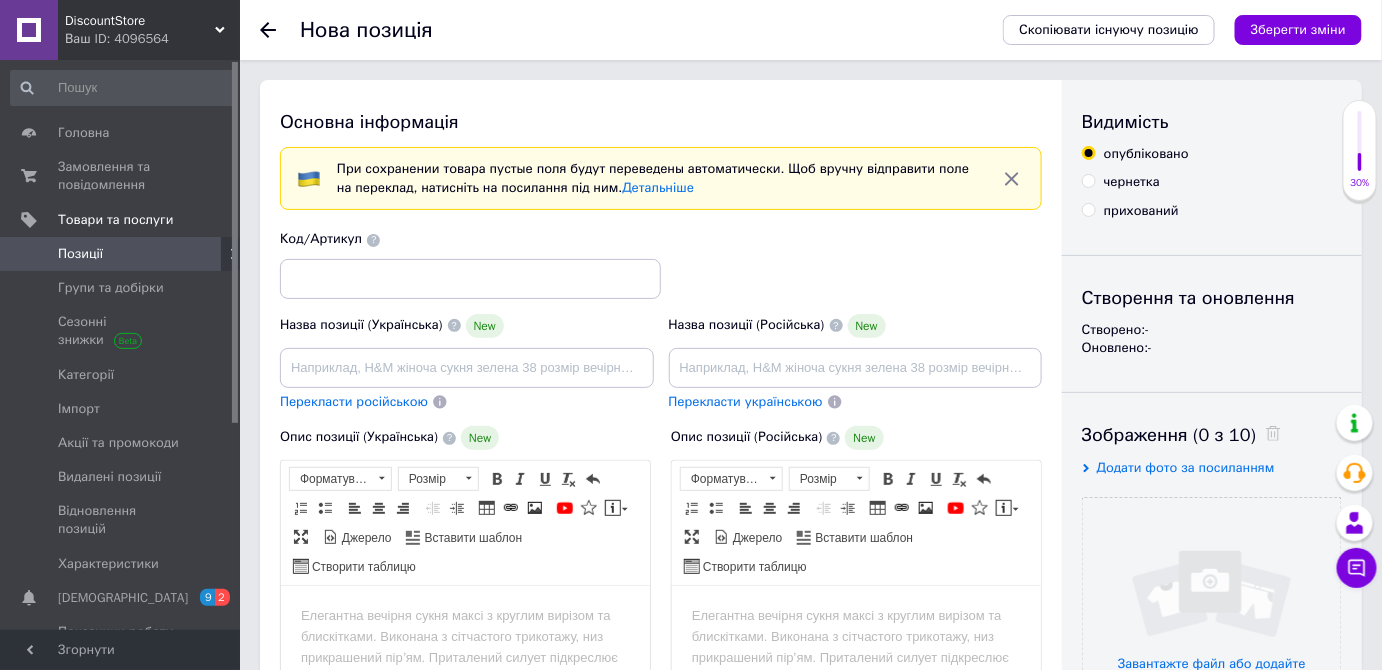 scroll, scrollTop: 0, scrollLeft: 0, axis: both 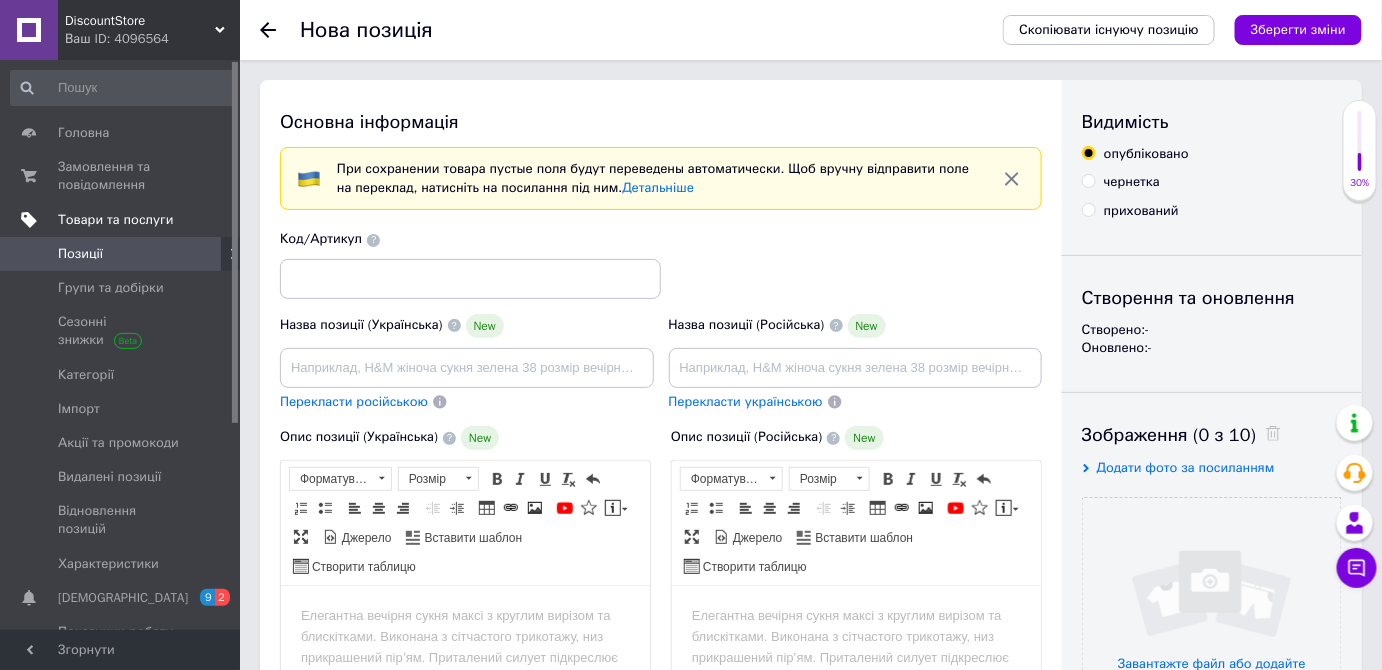 click on "Товари та послуги" at bounding box center (149, 220) 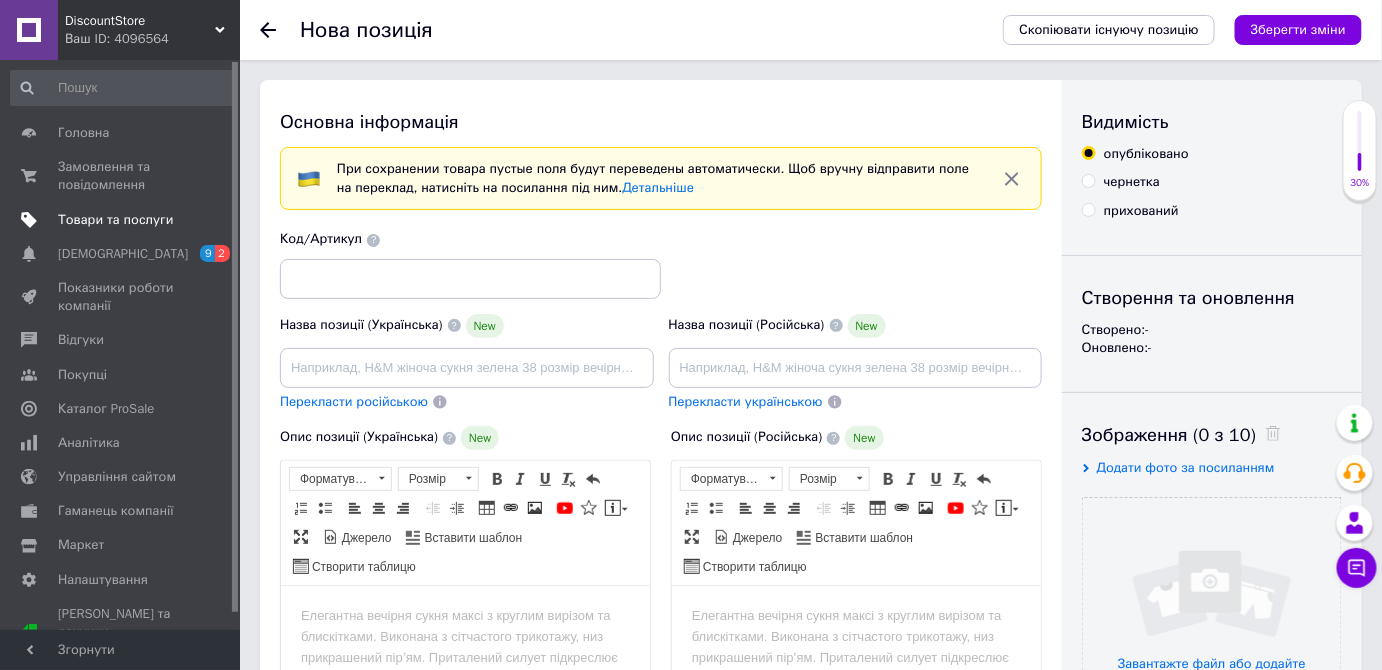 click on "Товари та послуги" at bounding box center (121, 220) 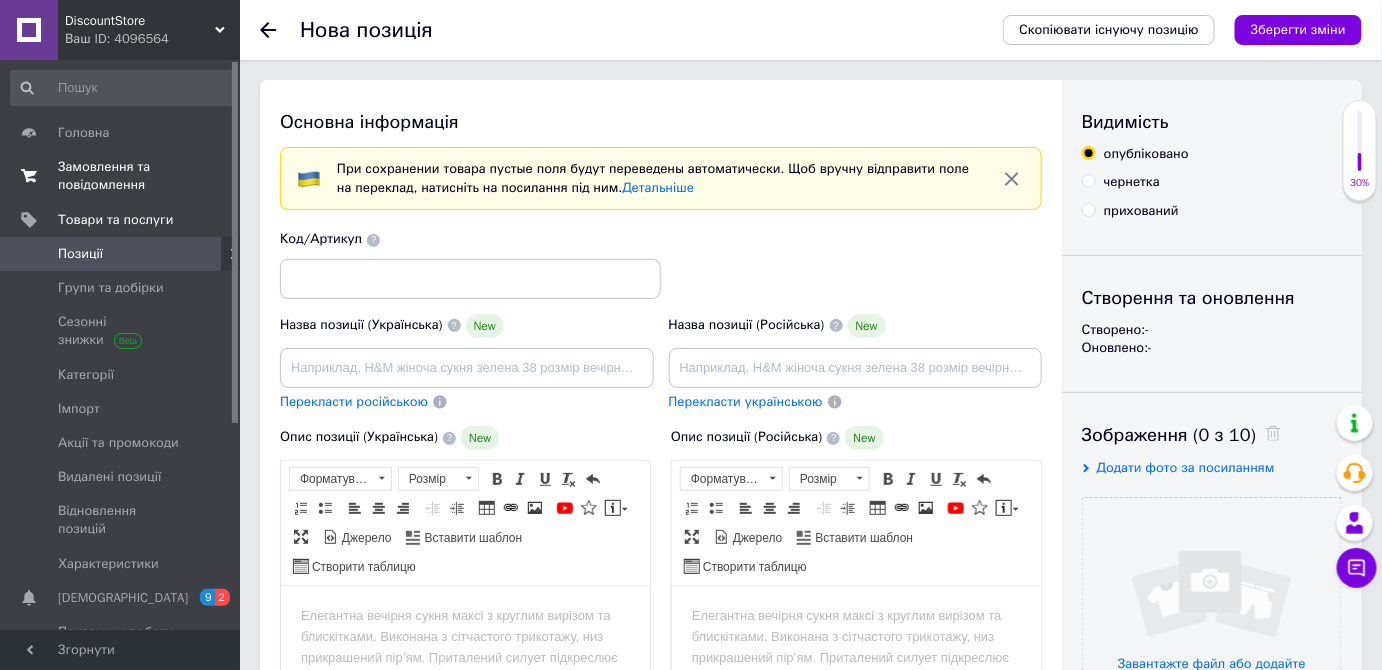 click on "Замовлення та повідомлення 0 0" at bounding box center (123, 176) 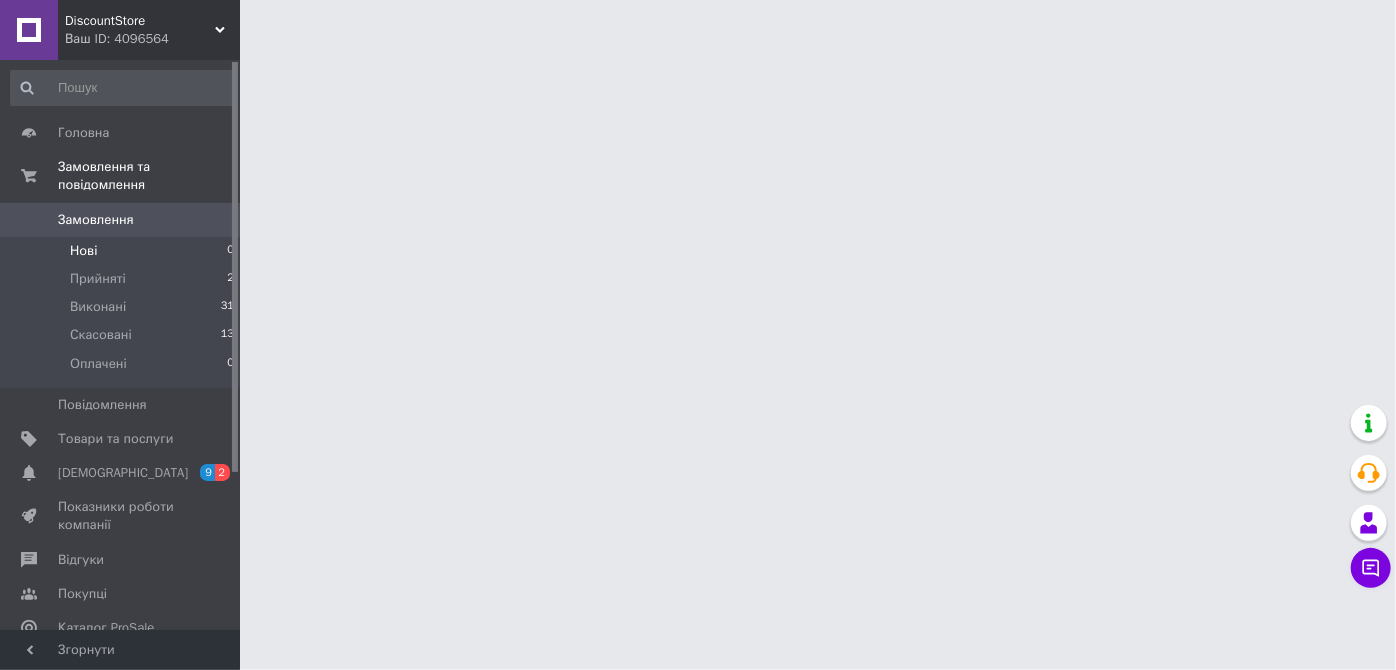 click on "Нові 0" at bounding box center [123, 251] 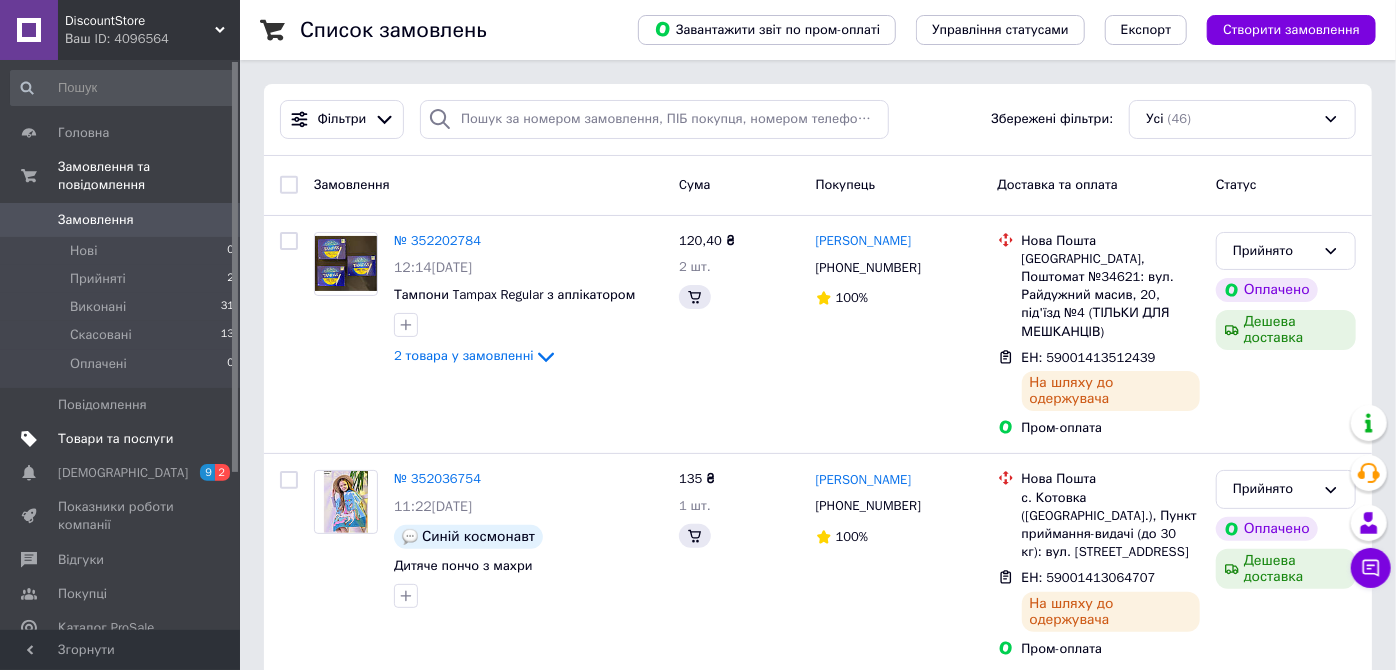 click on "Товари та послуги" at bounding box center (115, 439) 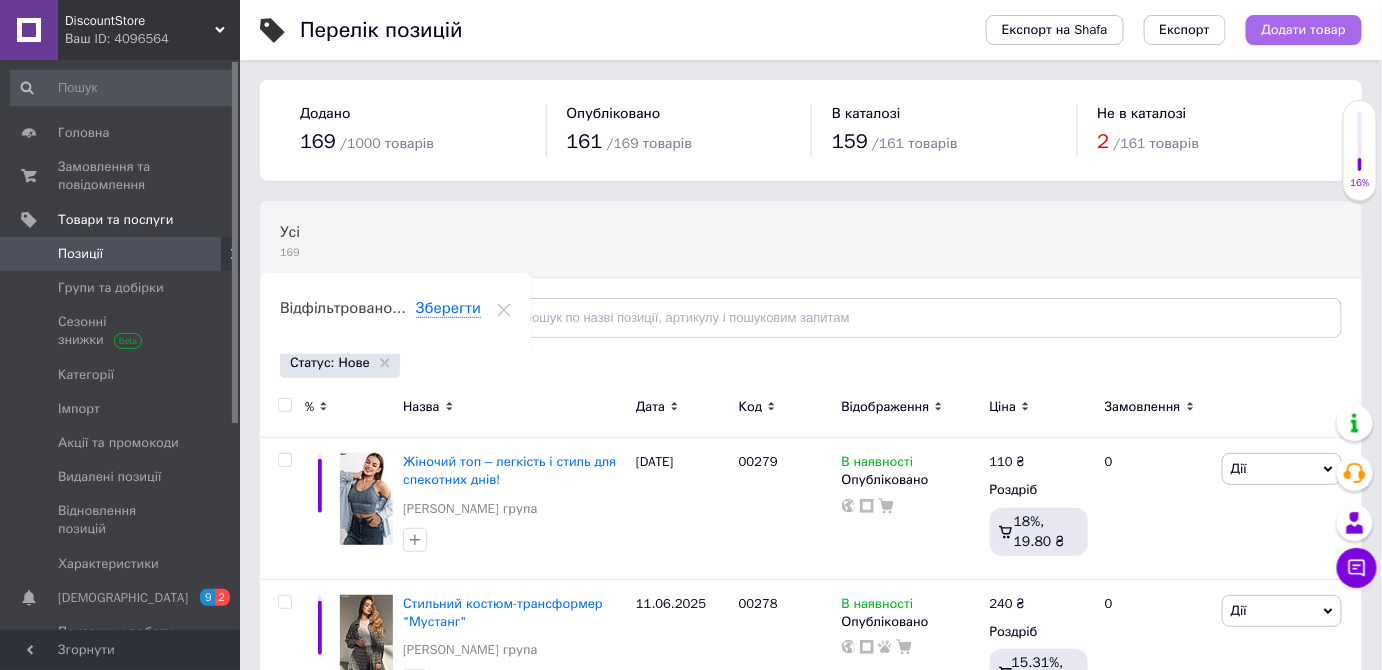 click on "Додати товар" at bounding box center [1304, 30] 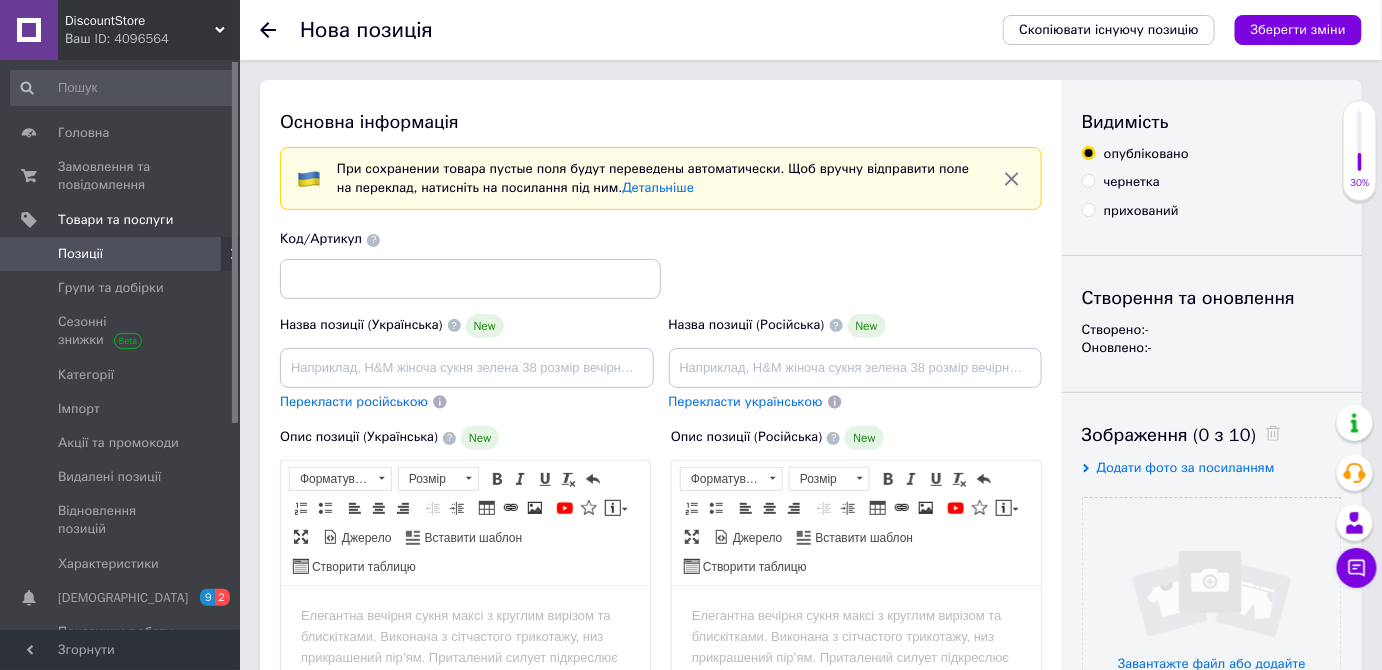 scroll, scrollTop: 0, scrollLeft: 0, axis: both 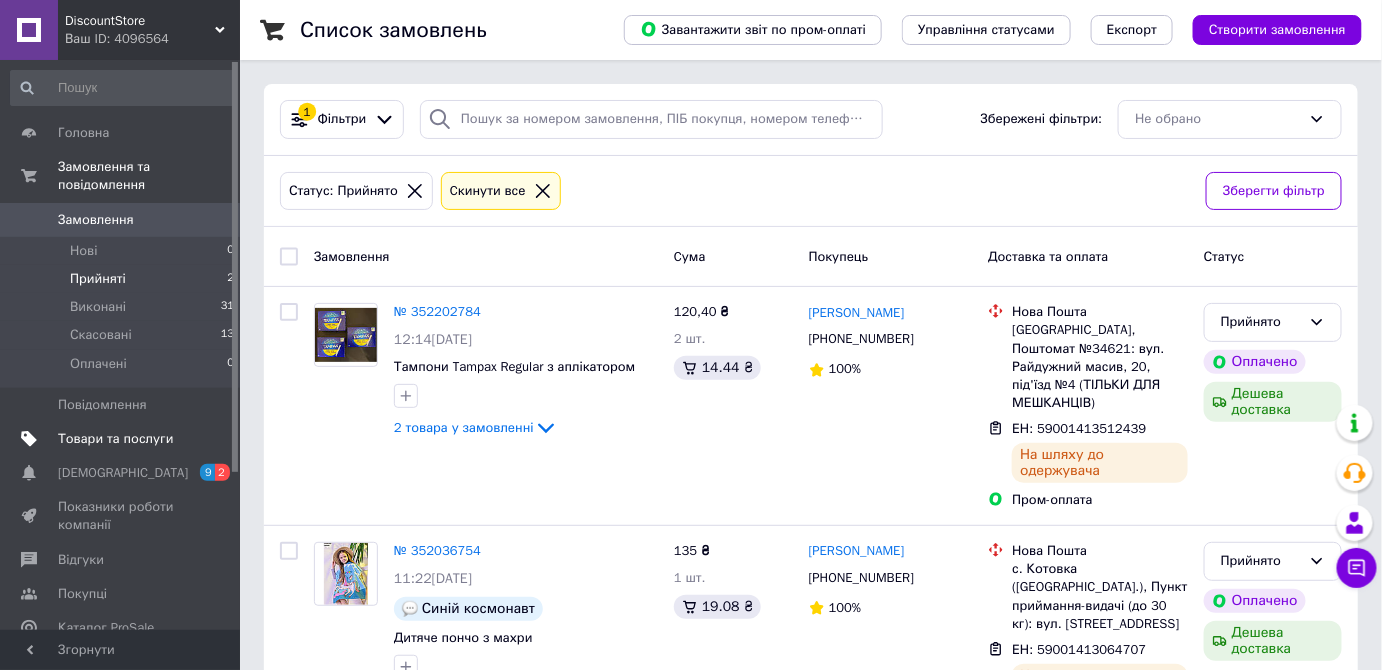 click on "Товари та послуги" at bounding box center [115, 439] 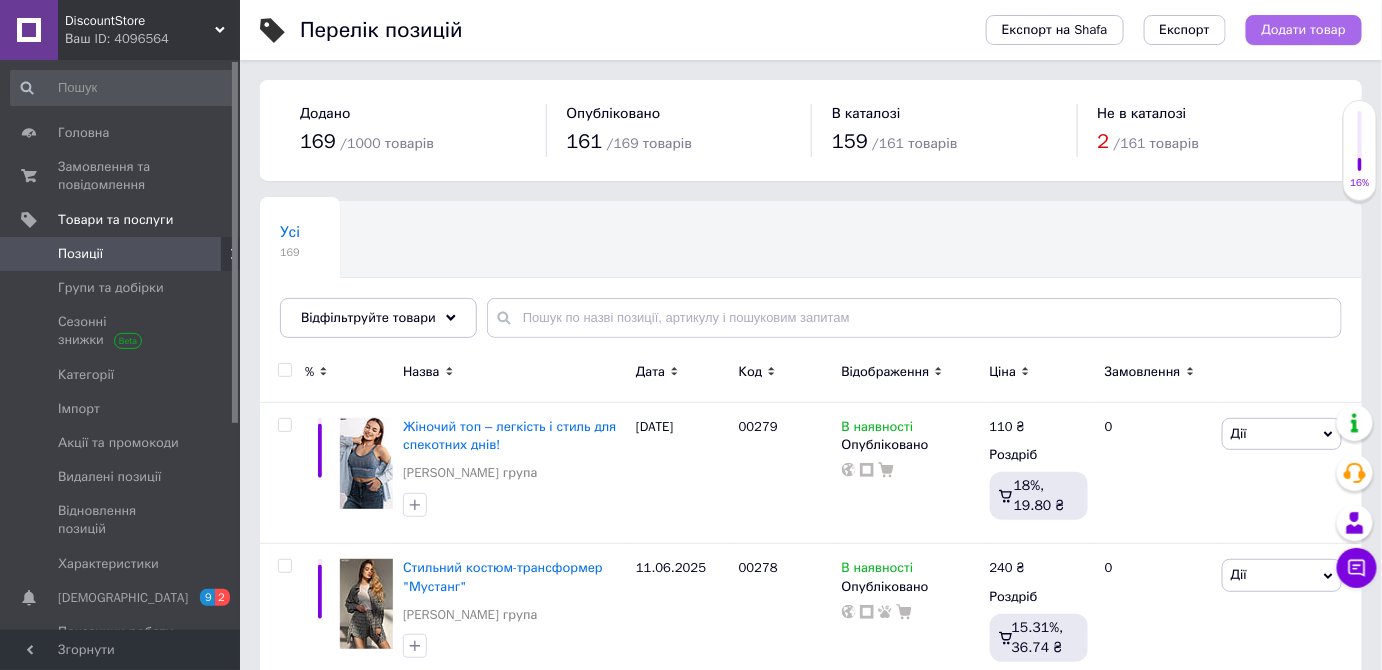 click on "Додати товар" at bounding box center [1304, 30] 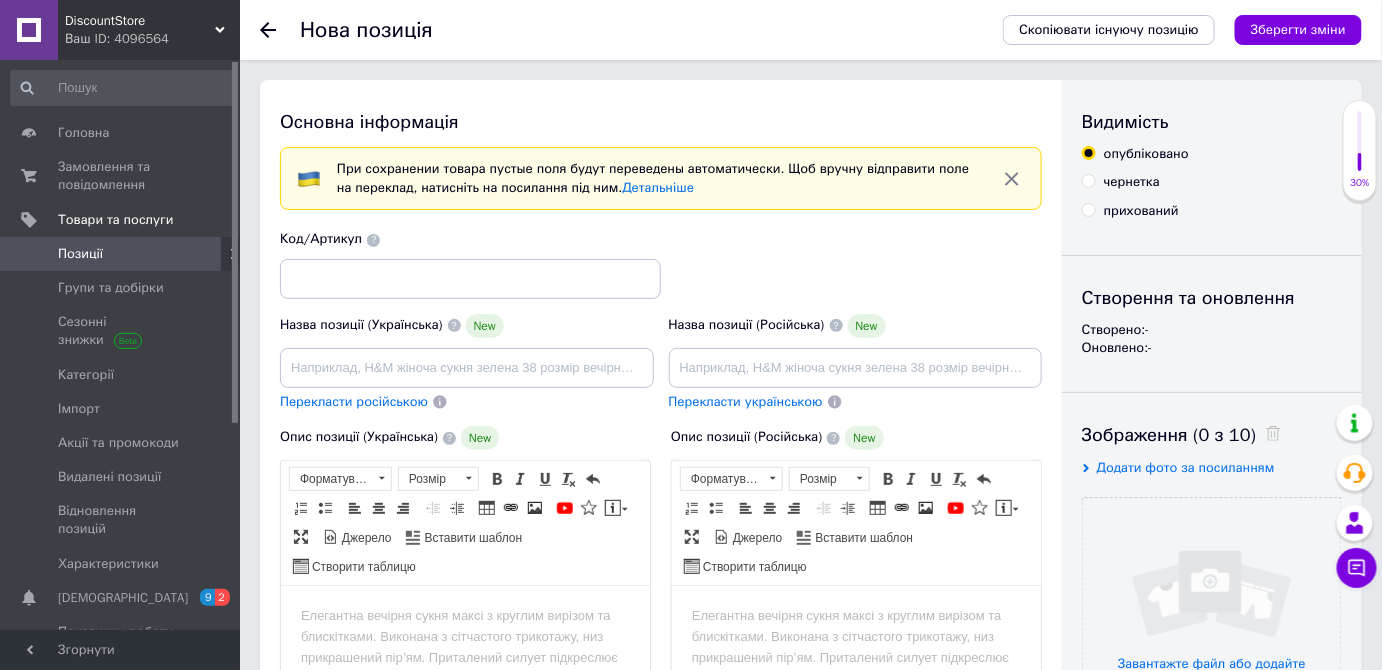 scroll, scrollTop: 0, scrollLeft: 0, axis: both 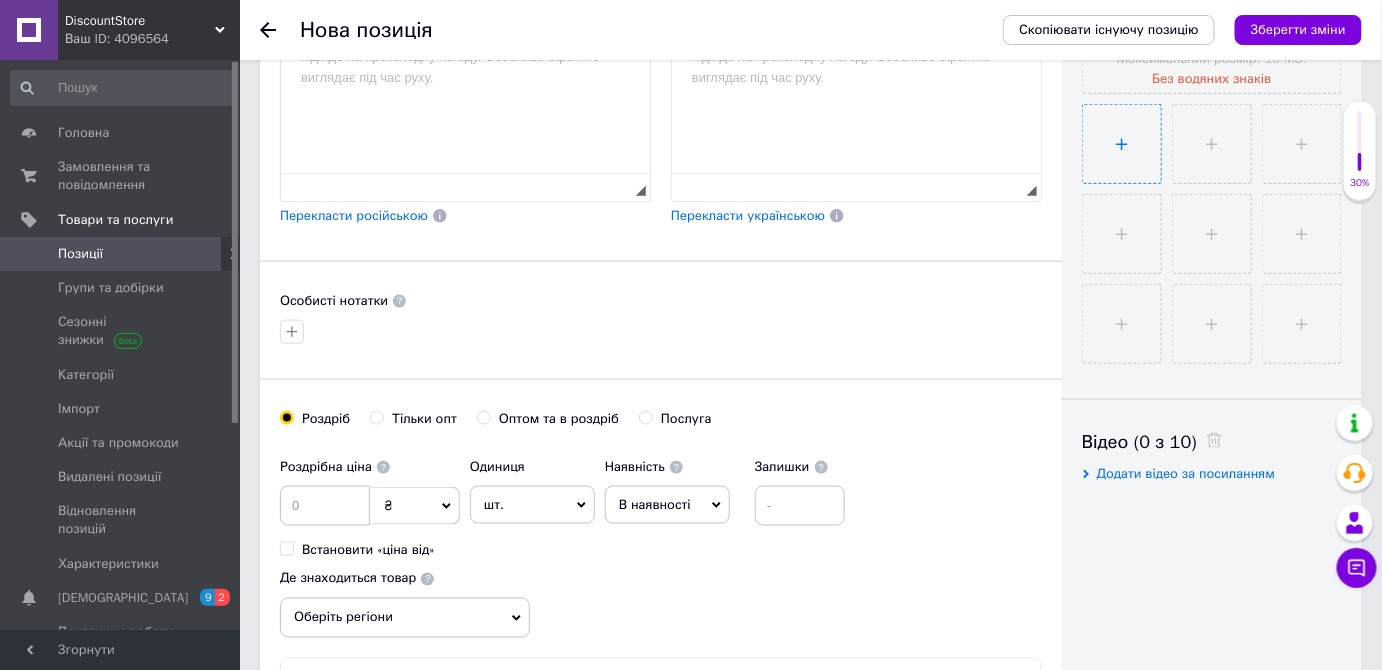 click at bounding box center (1122, 144) 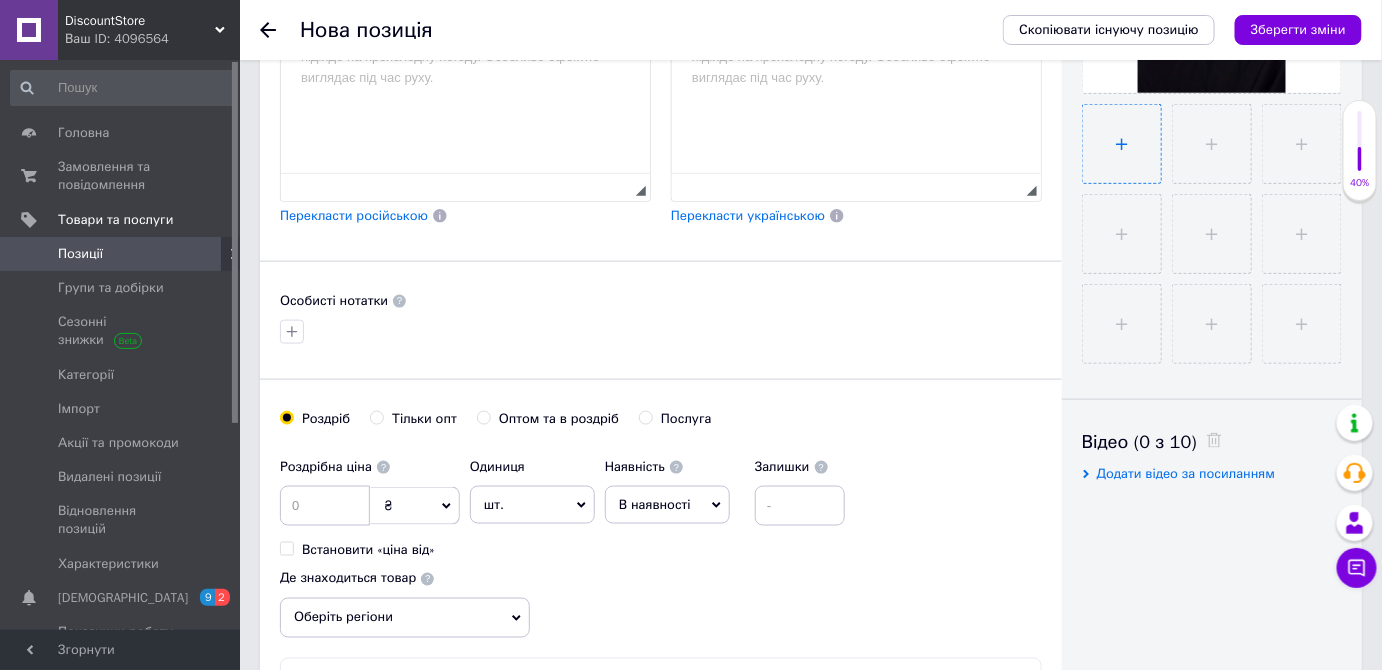 click at bounding box center (1122, 144) 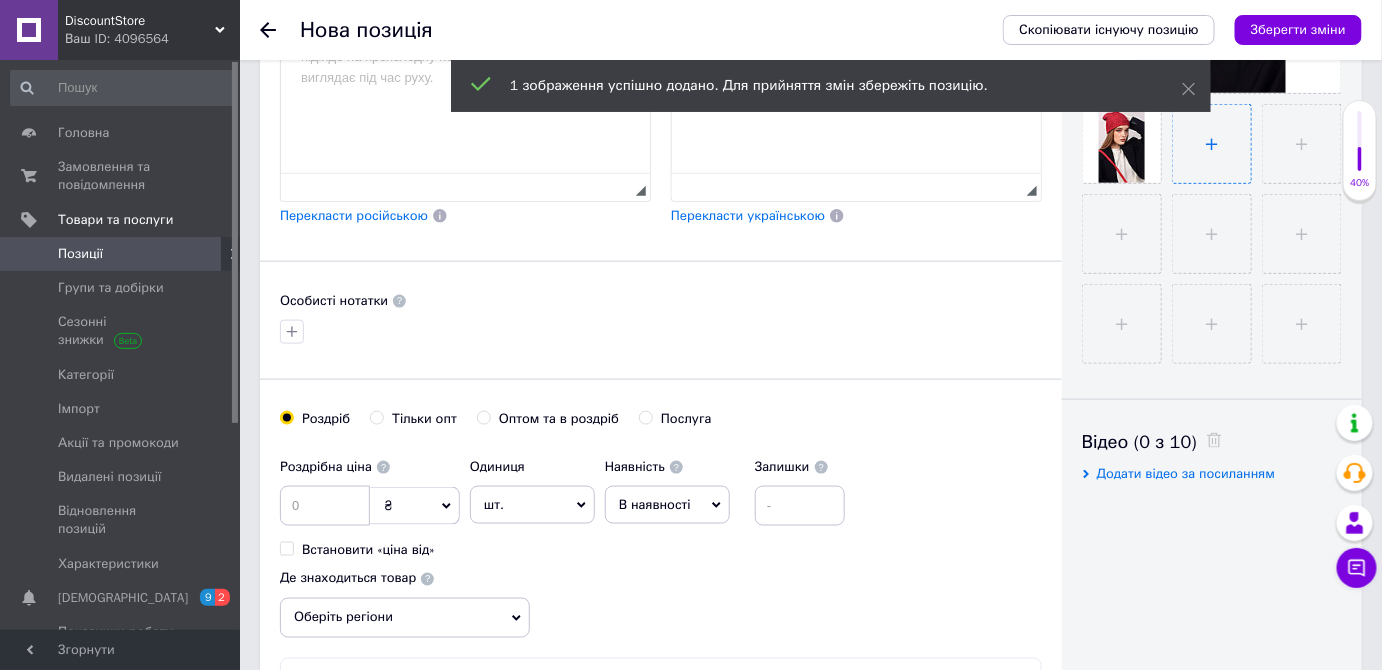 click at bounding box center (1212, 144) 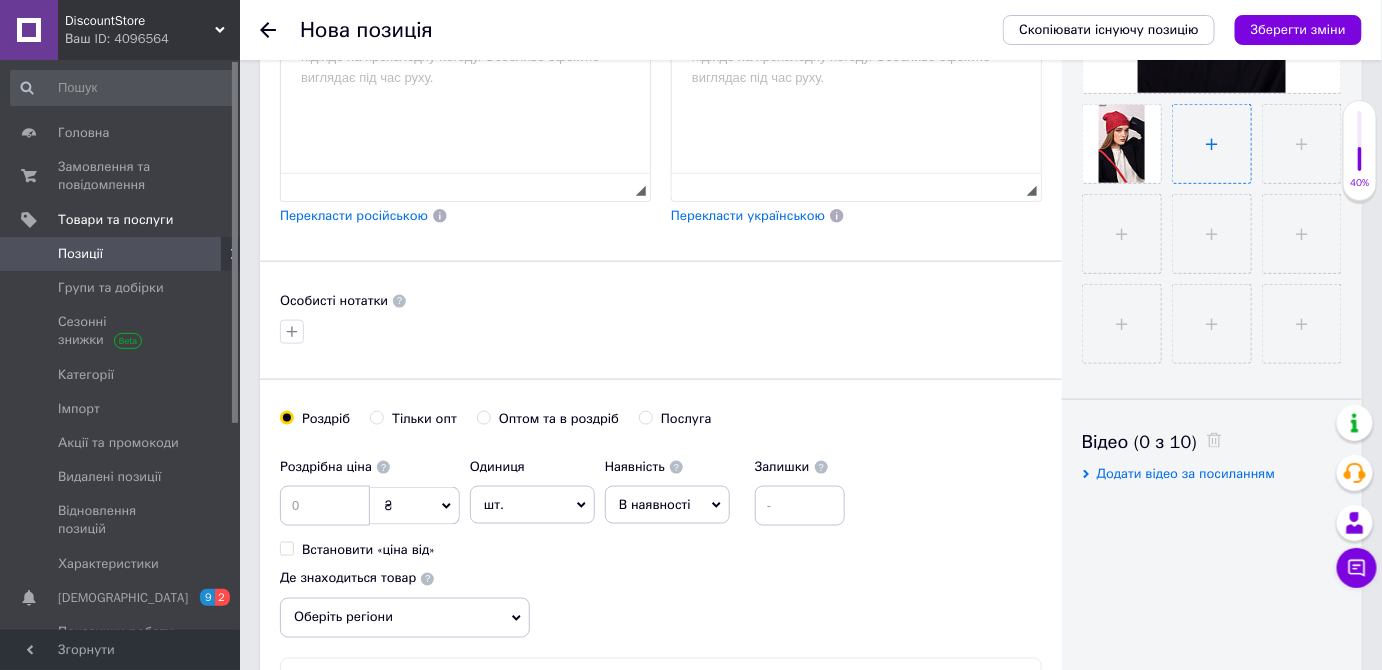type on "C:\fakepath\a9771ba7-e9e9-4986-b680-16ca47763e44.jpg" 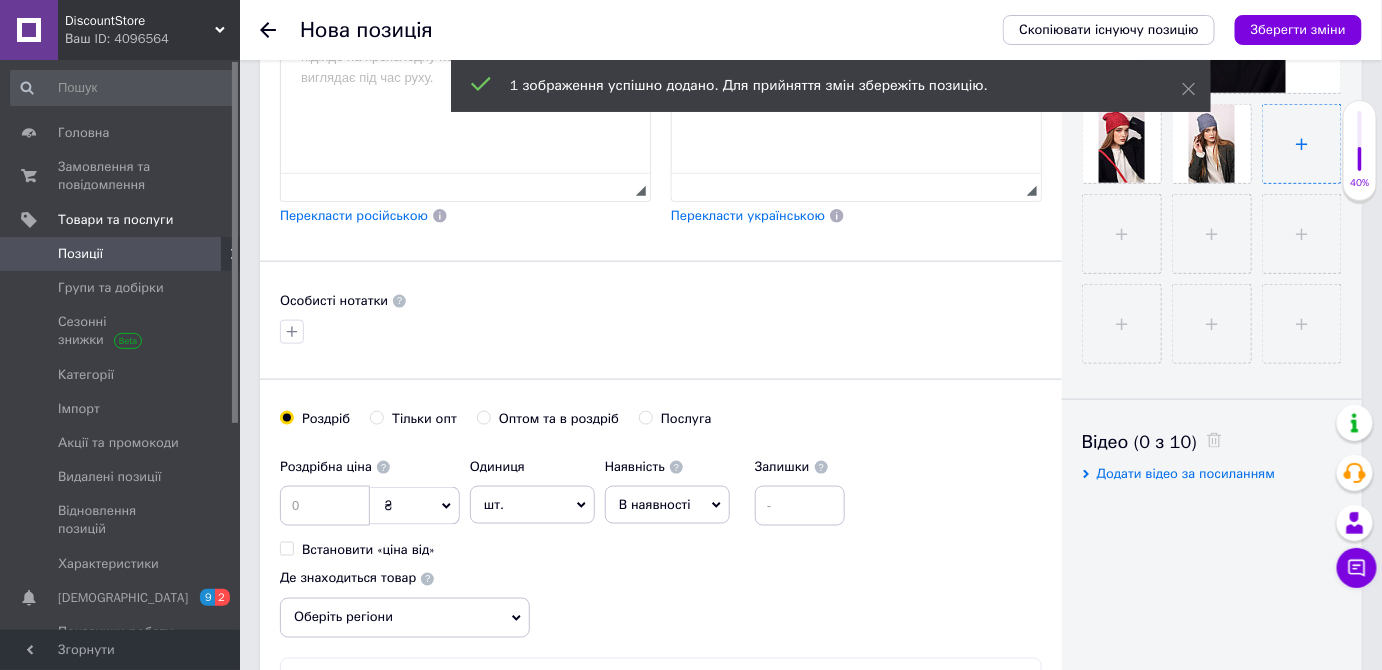 click at bounding box center (1302, 144) 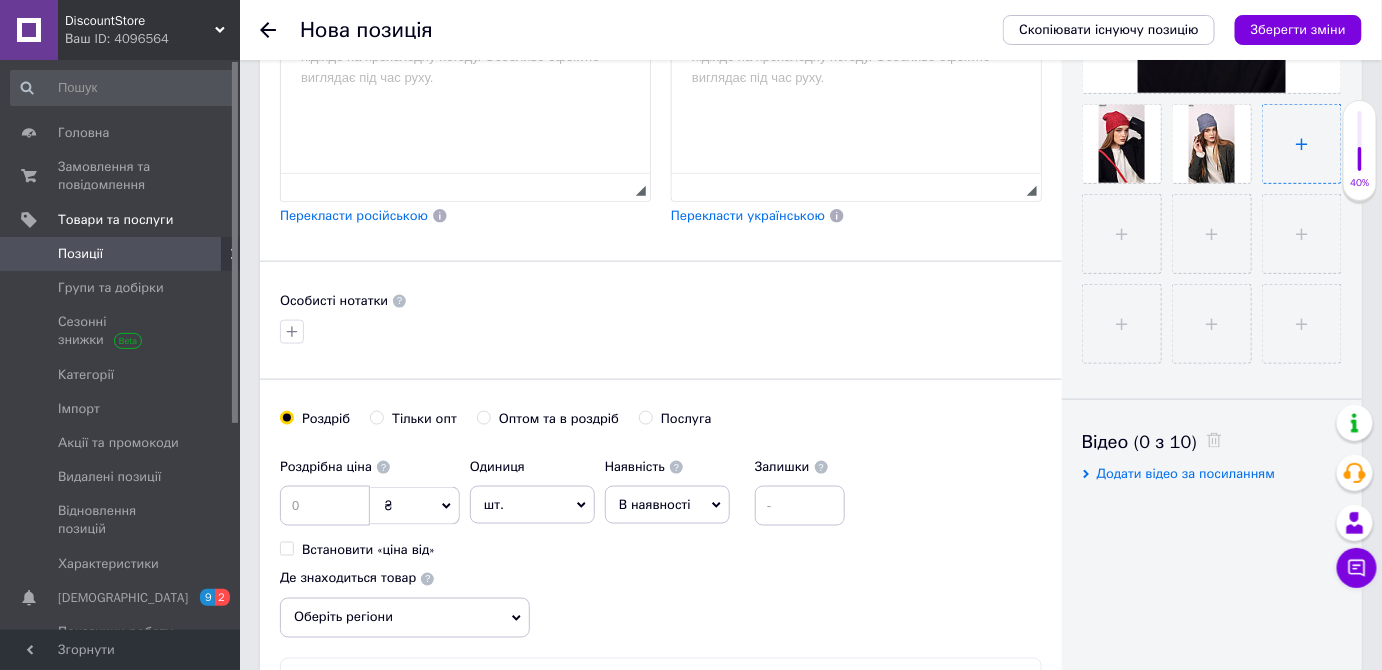type on "C:\fakepath\8bff841c-806c-4316-bed6-99eb801c1b89.jpg" 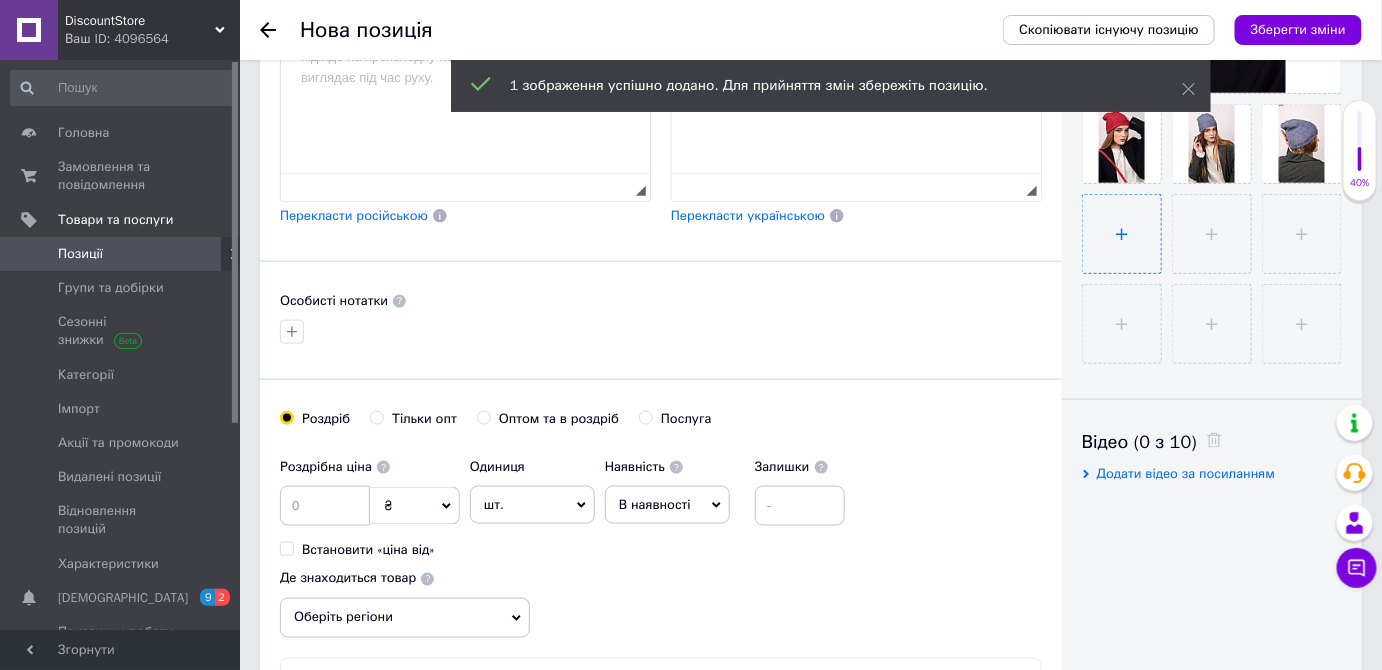 click at bounding box center (1122, 234) 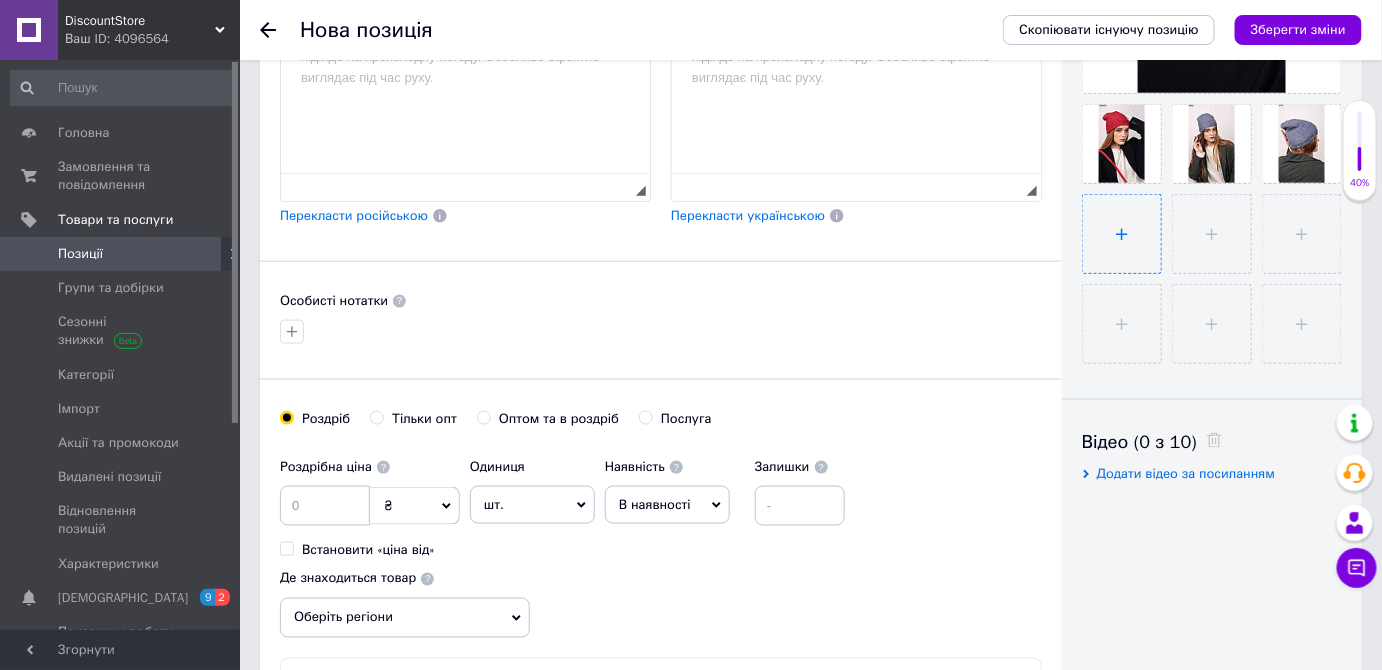 type on "C:\fakepath\7bb672c4-f016-4aba-9956-81cb62325115.jpg" 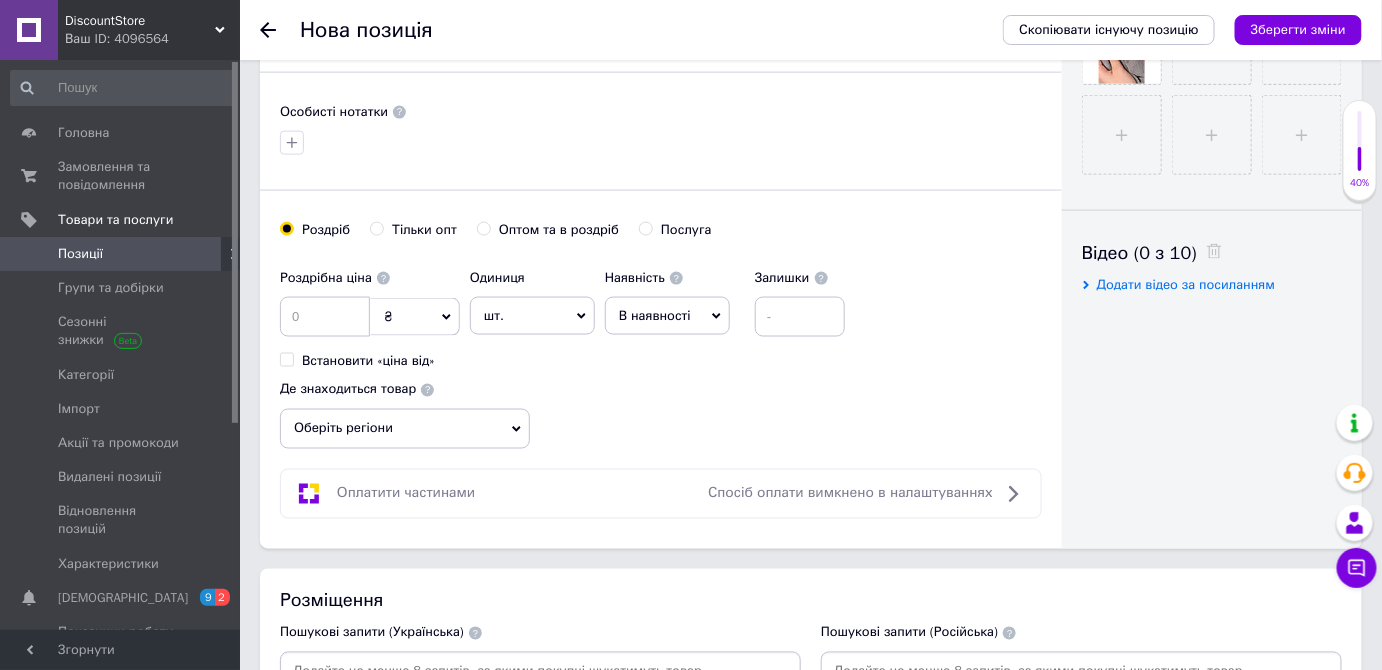 scroll, scrollTop: 860, scrollLeft: 0, axis: vertical 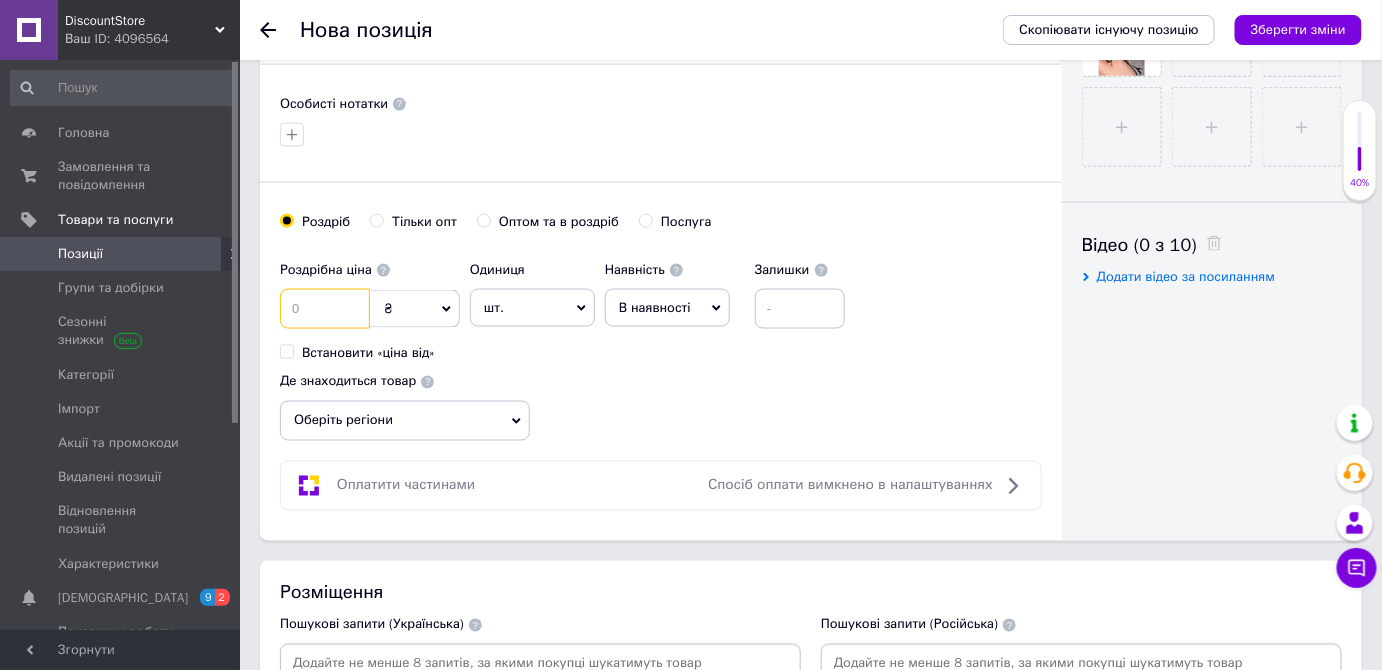click at bounding box center (325, 309) 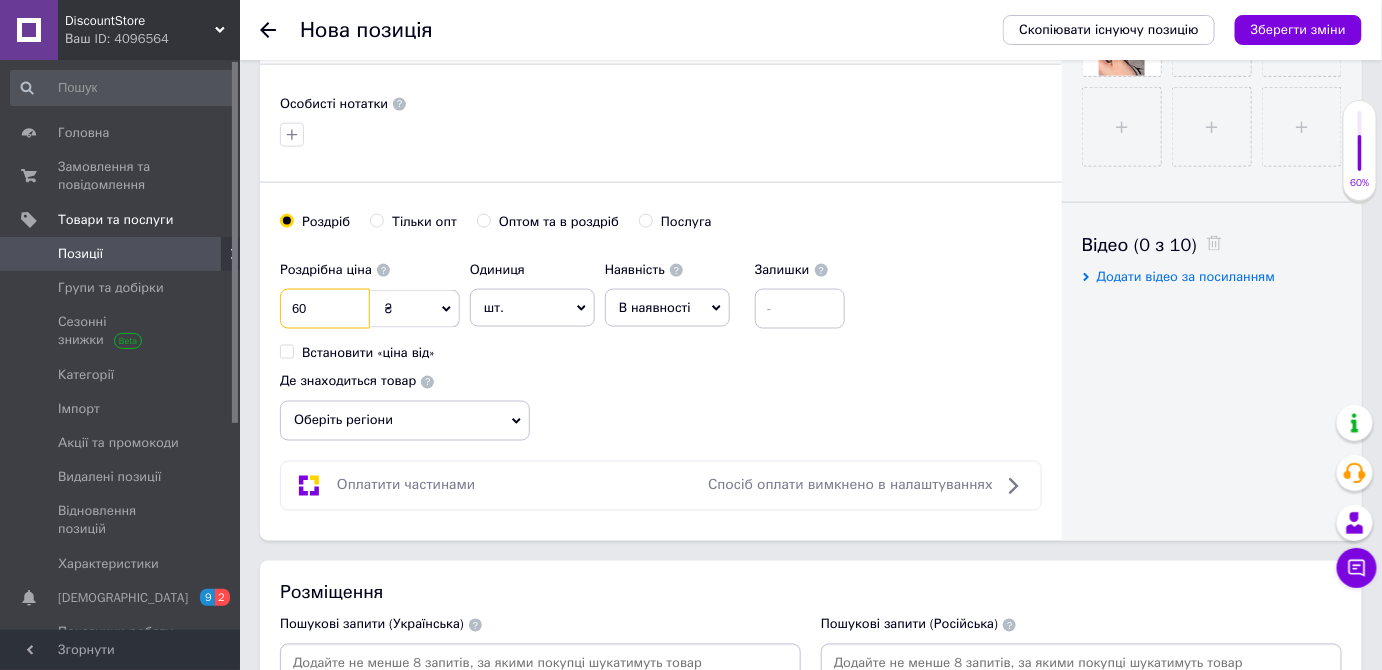 type on "60" 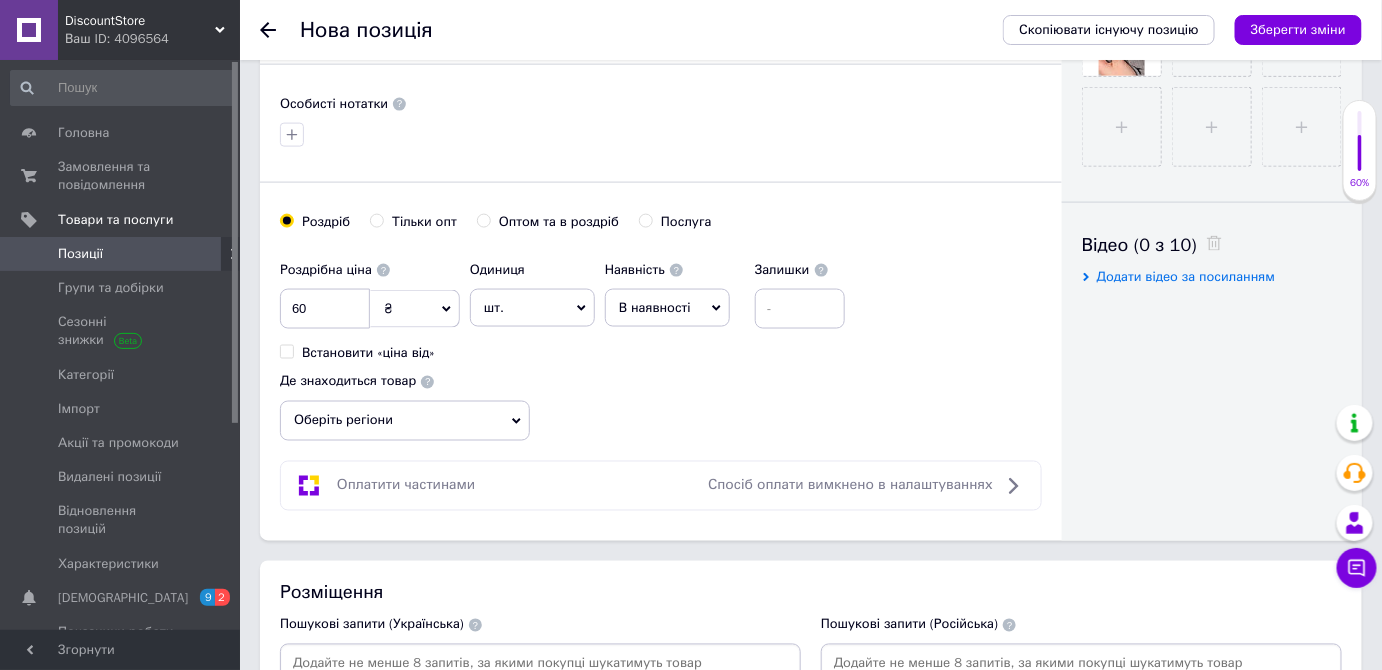 click on "Оберіть регіони" at bounding box center (405, 421) 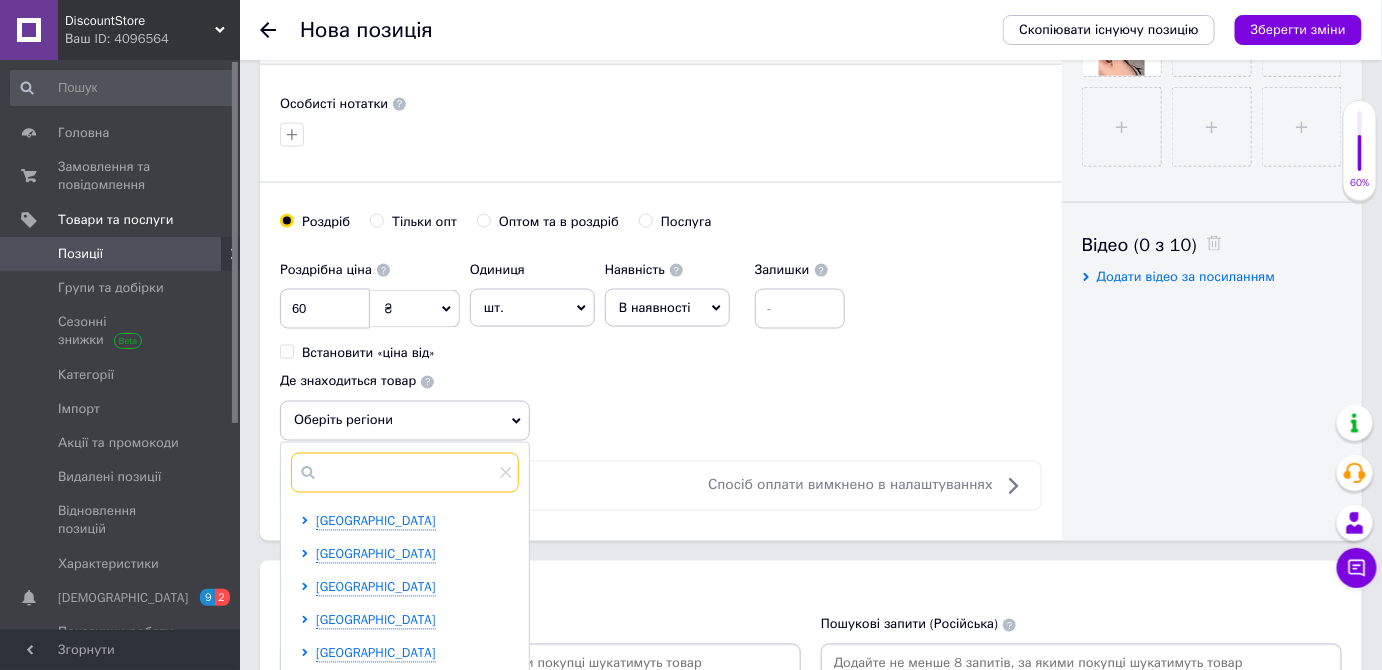 click at bounding box center [405, 473] 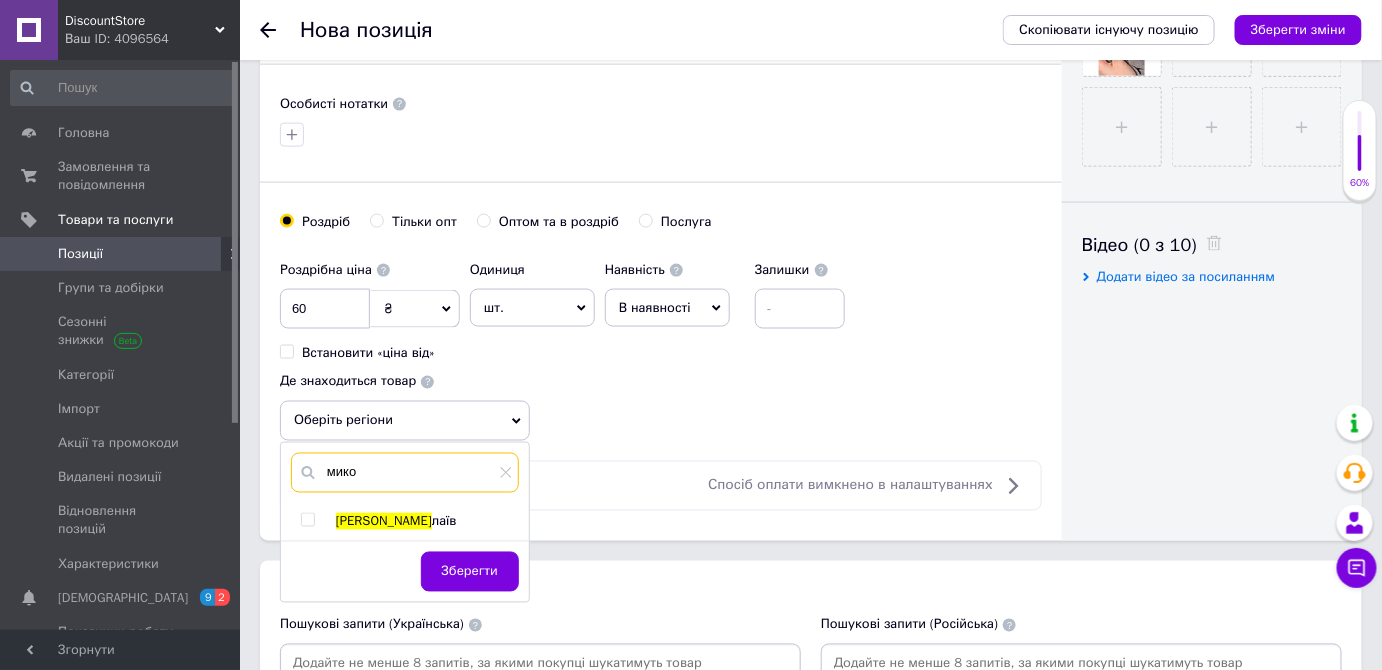 type on "мико" 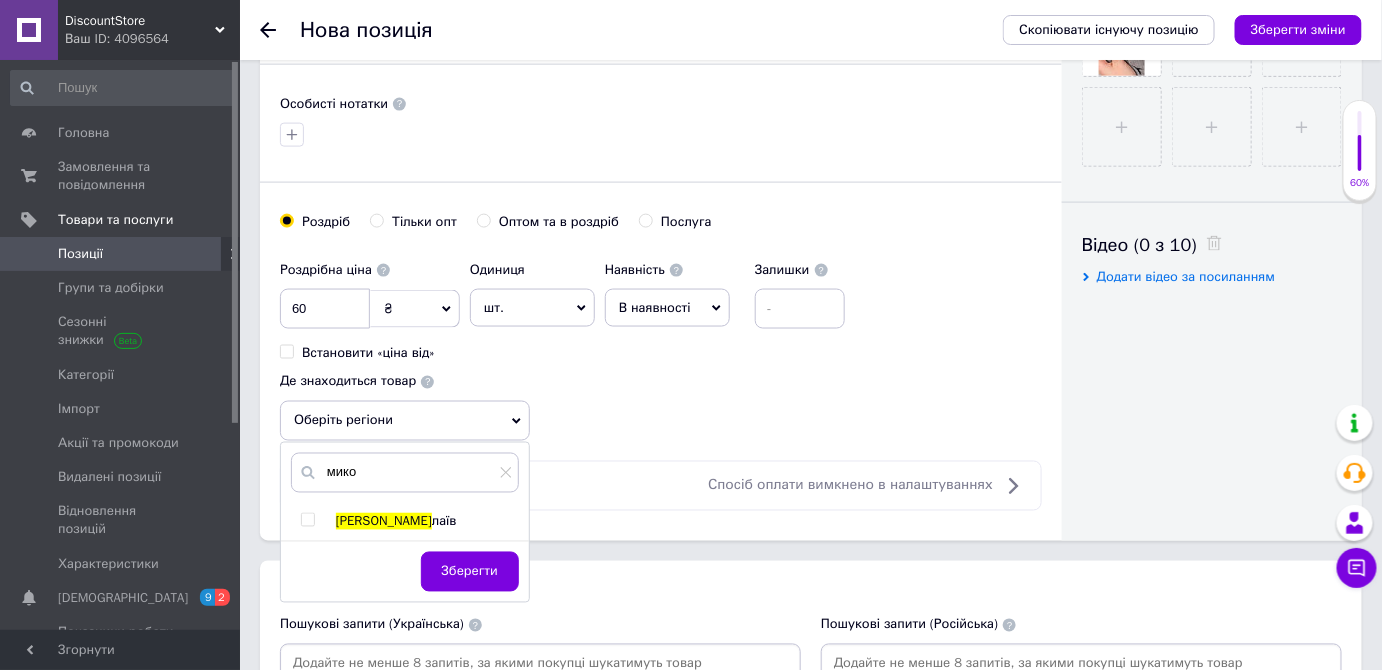 click on "лаїв" at bounding box center (444, 521) 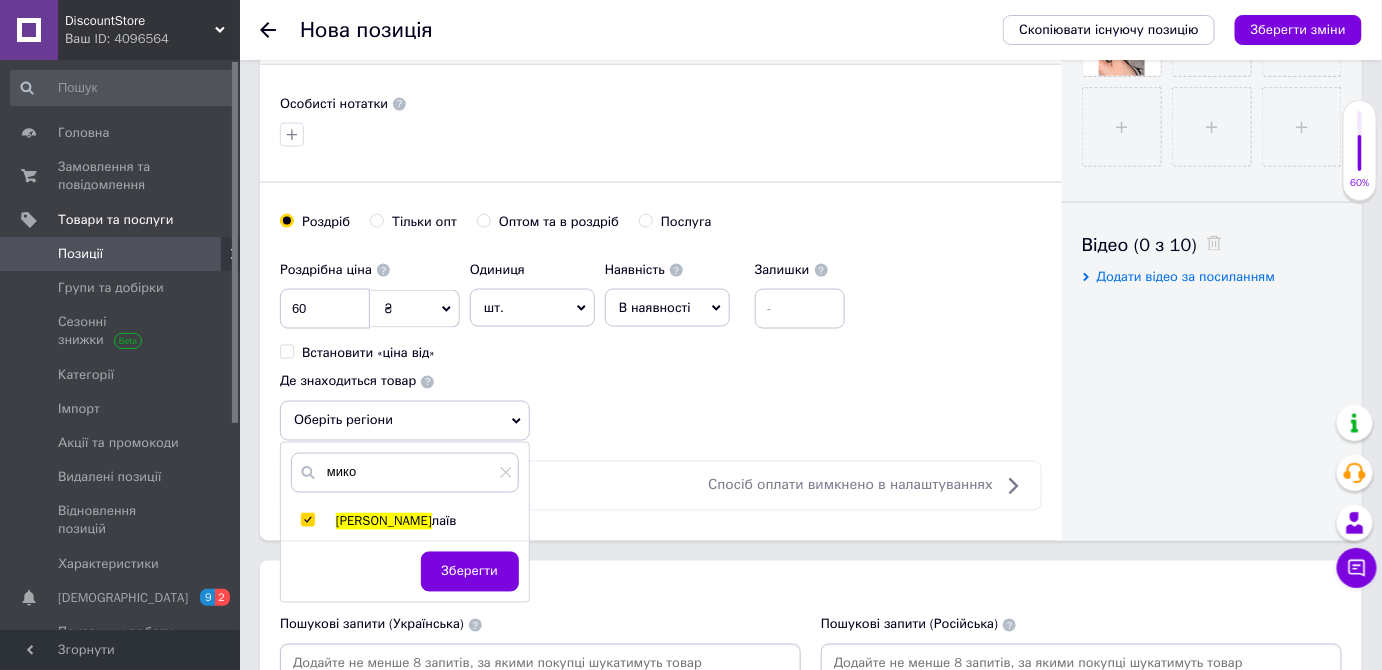 checkbox on "true" 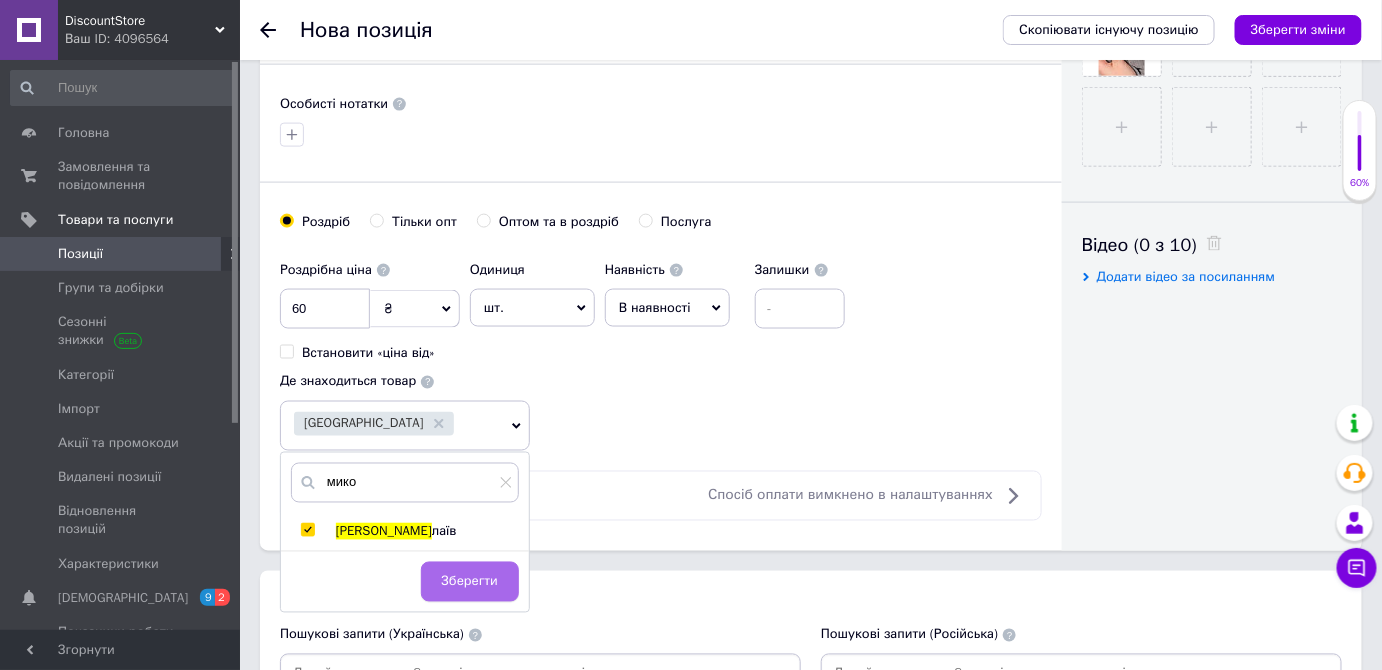 click on "Зберегти" at bounding box center (470, 582) 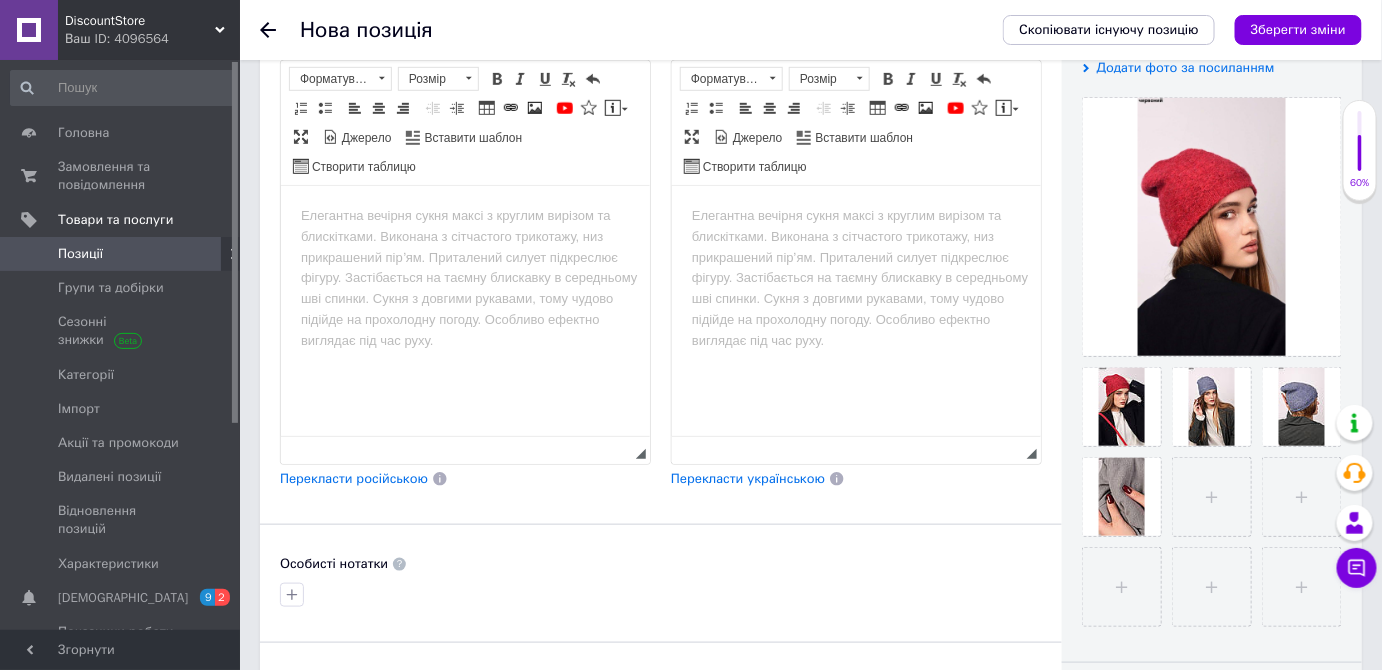 scroll, scrollTop: 310, scrollLeft: 0, axis: vertical 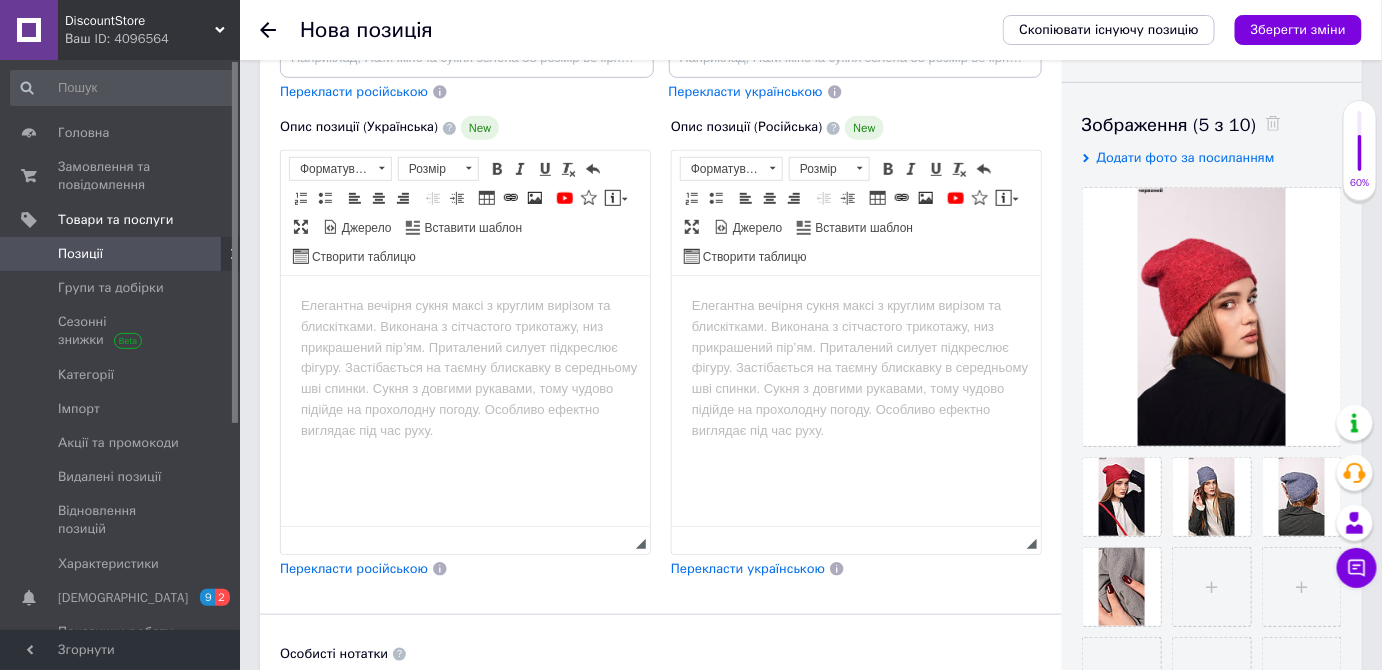 click at bounding box center [464, 306] 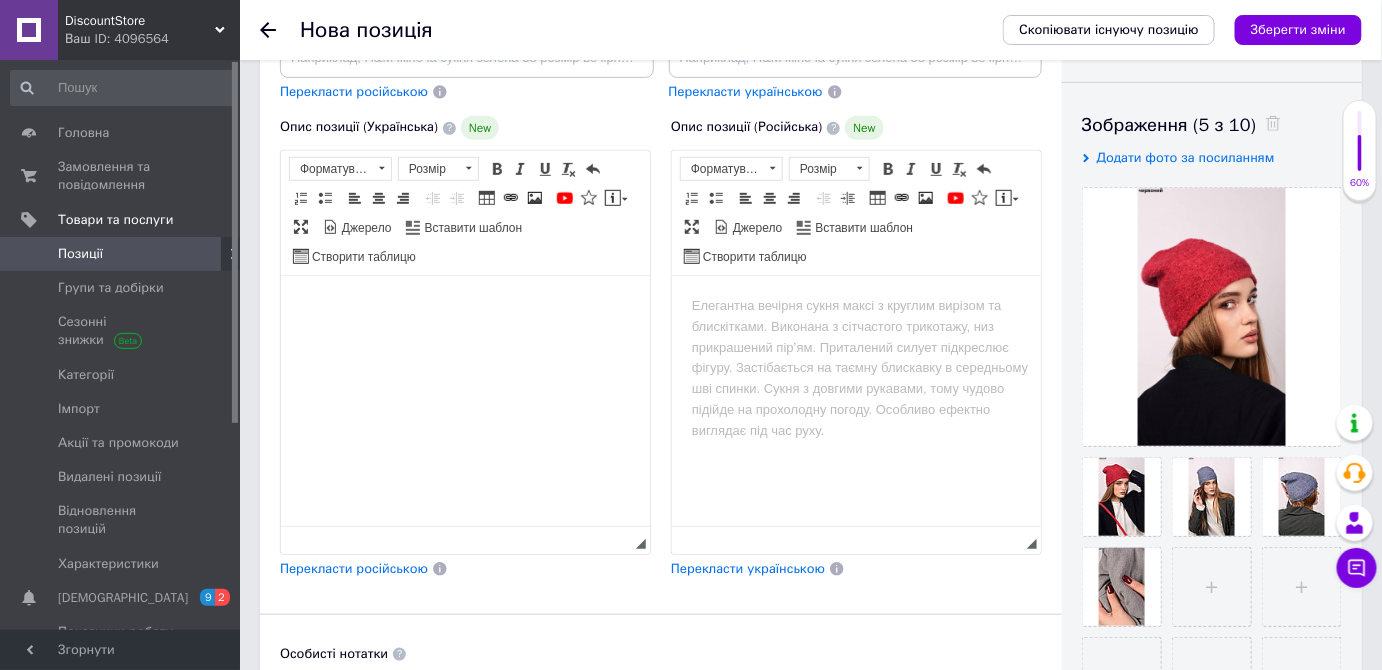 scroll, scrollTop: 37, scrollLeft: 0, axis: vertical 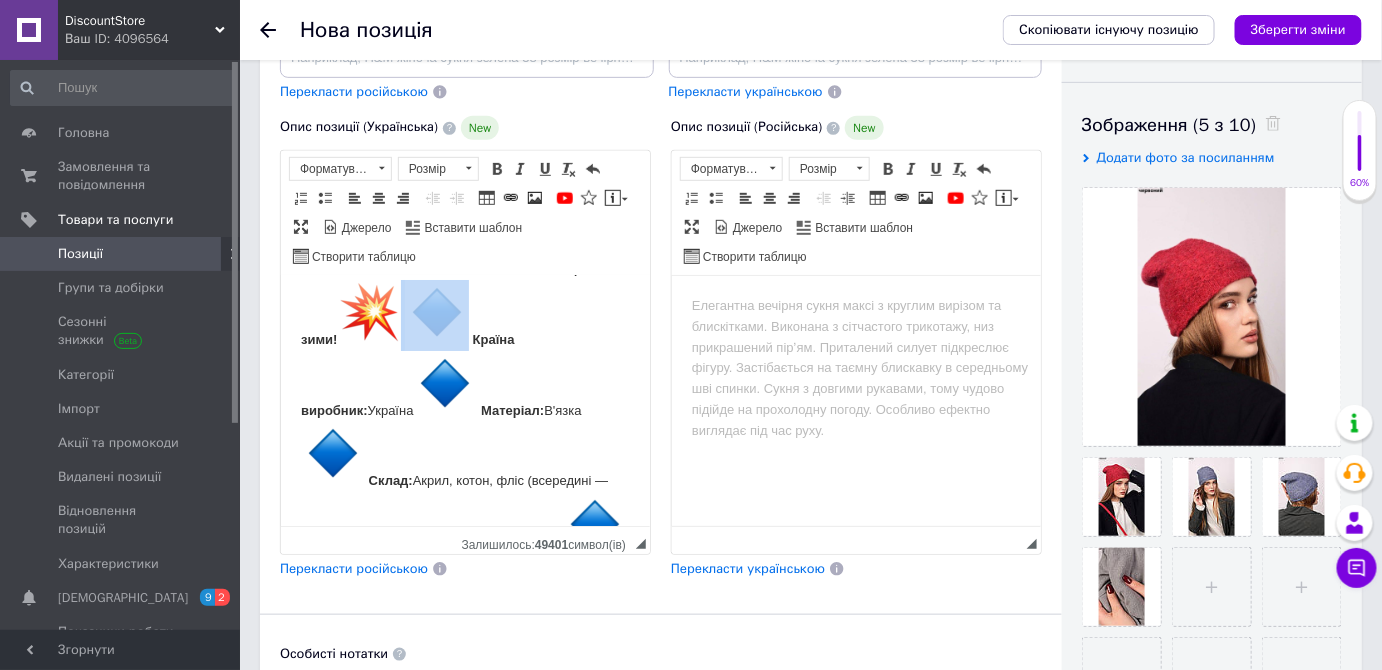 click at bounding box center (436, 312) 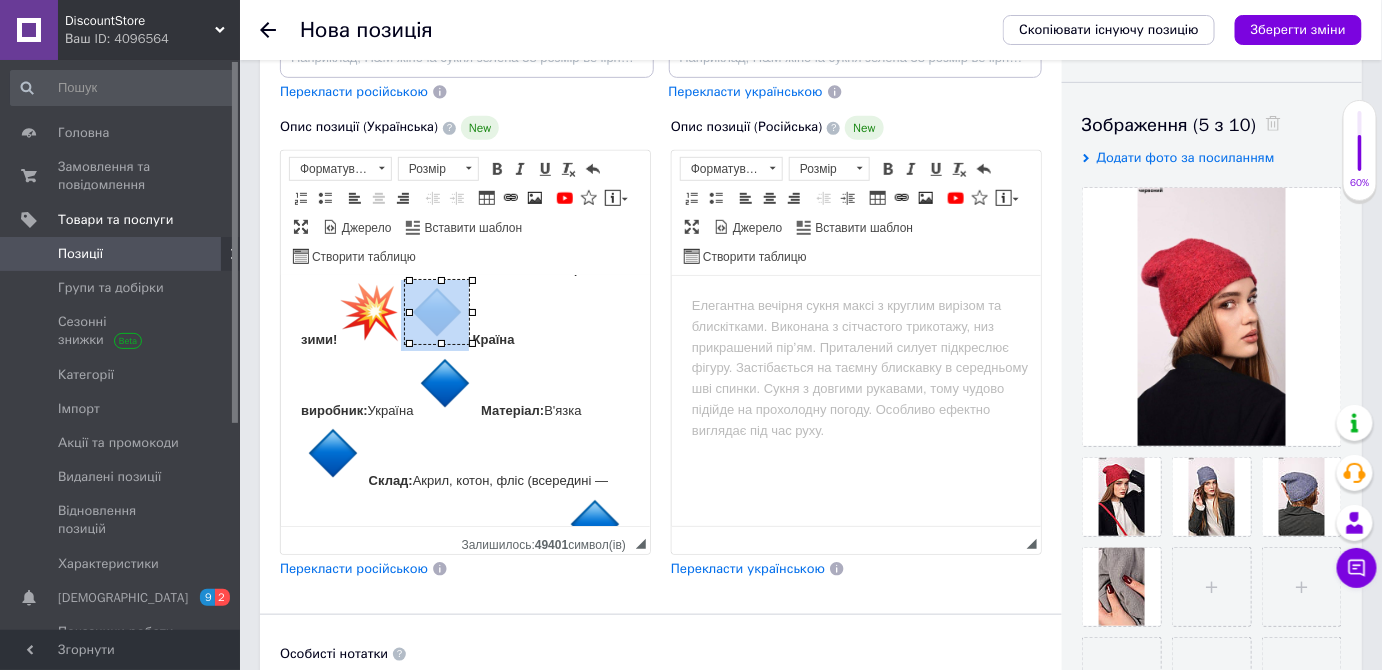 type 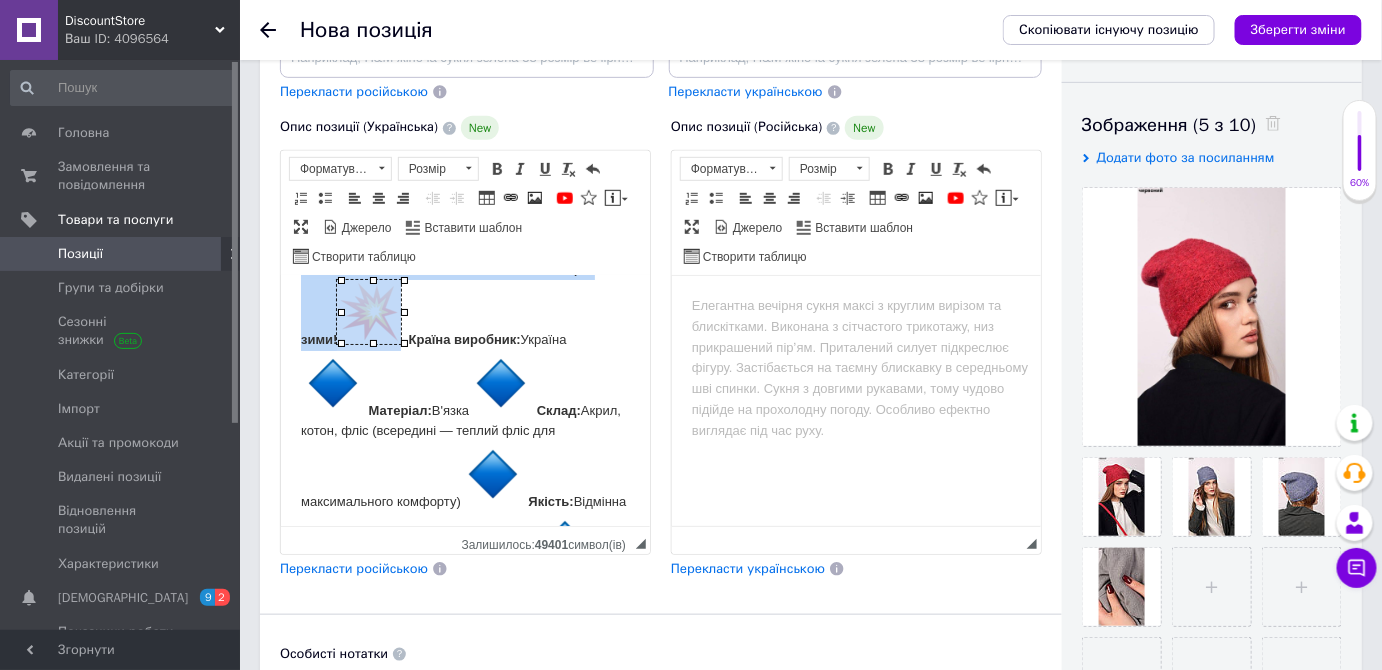 click at bounding box center [368, 312] 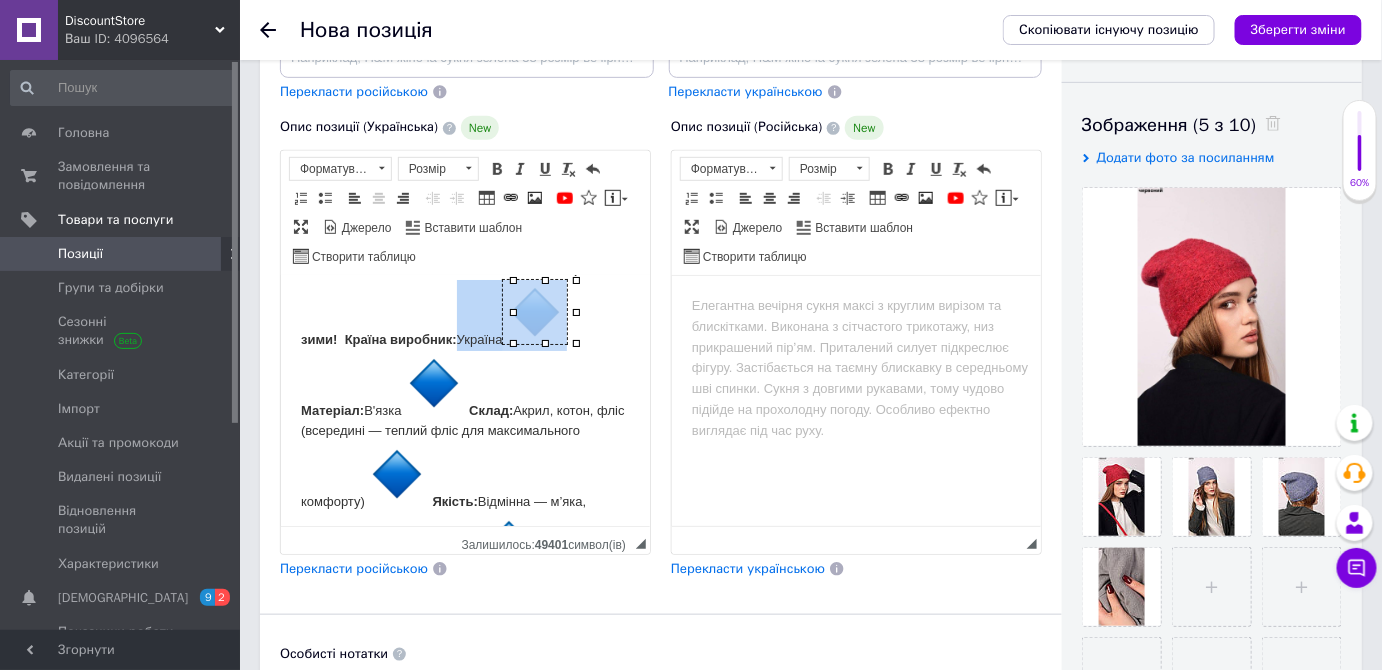 click at bounding box center [534, 312] 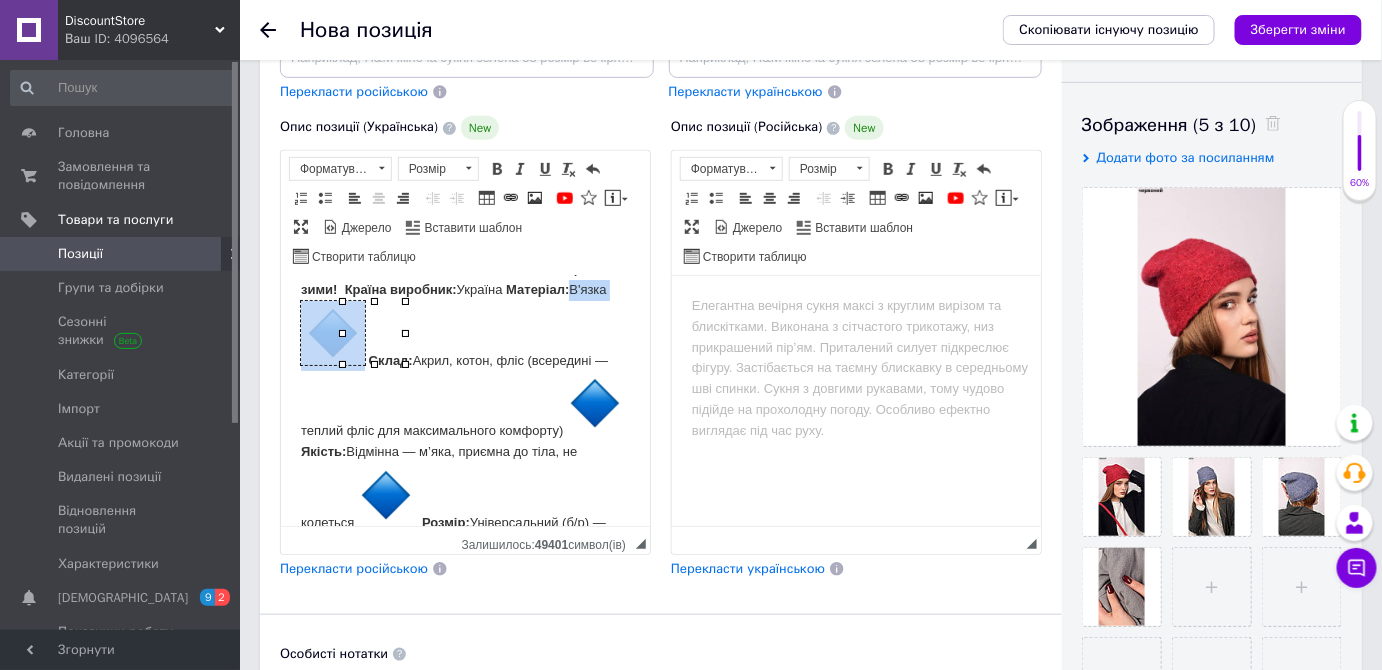 click at bounding box center [332, 333] 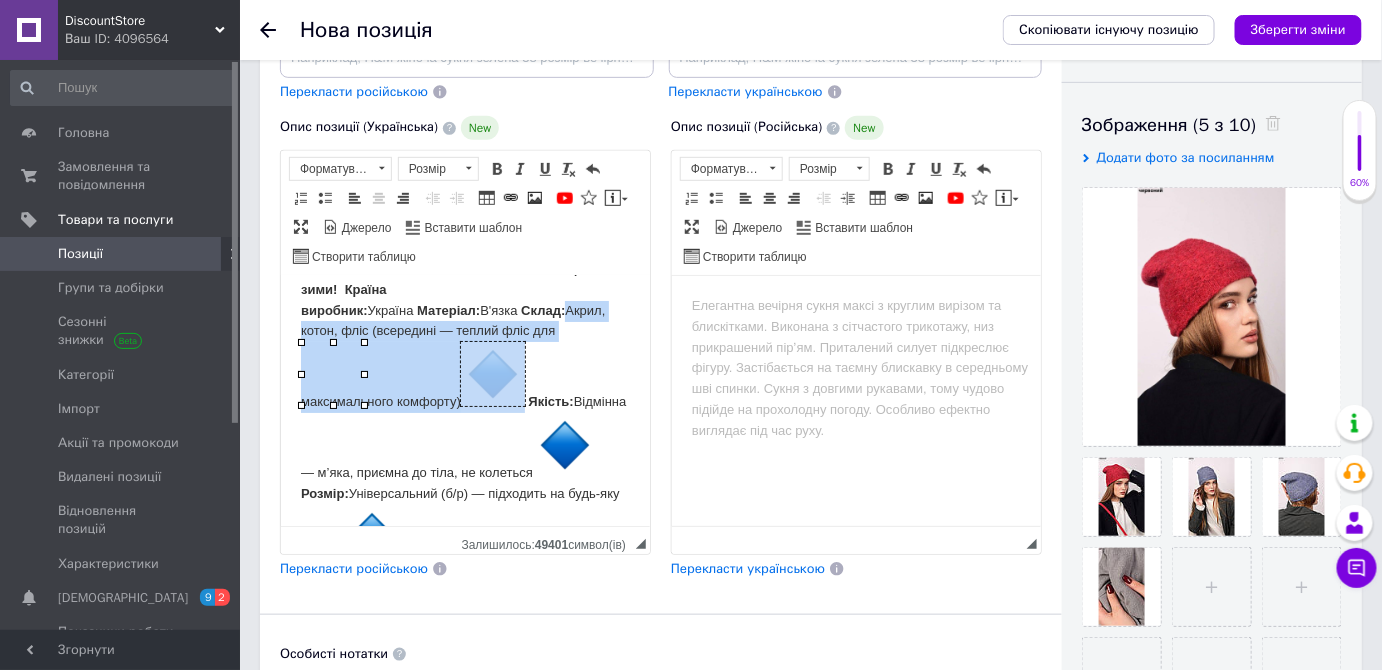 click at bounding box center (492, 374) 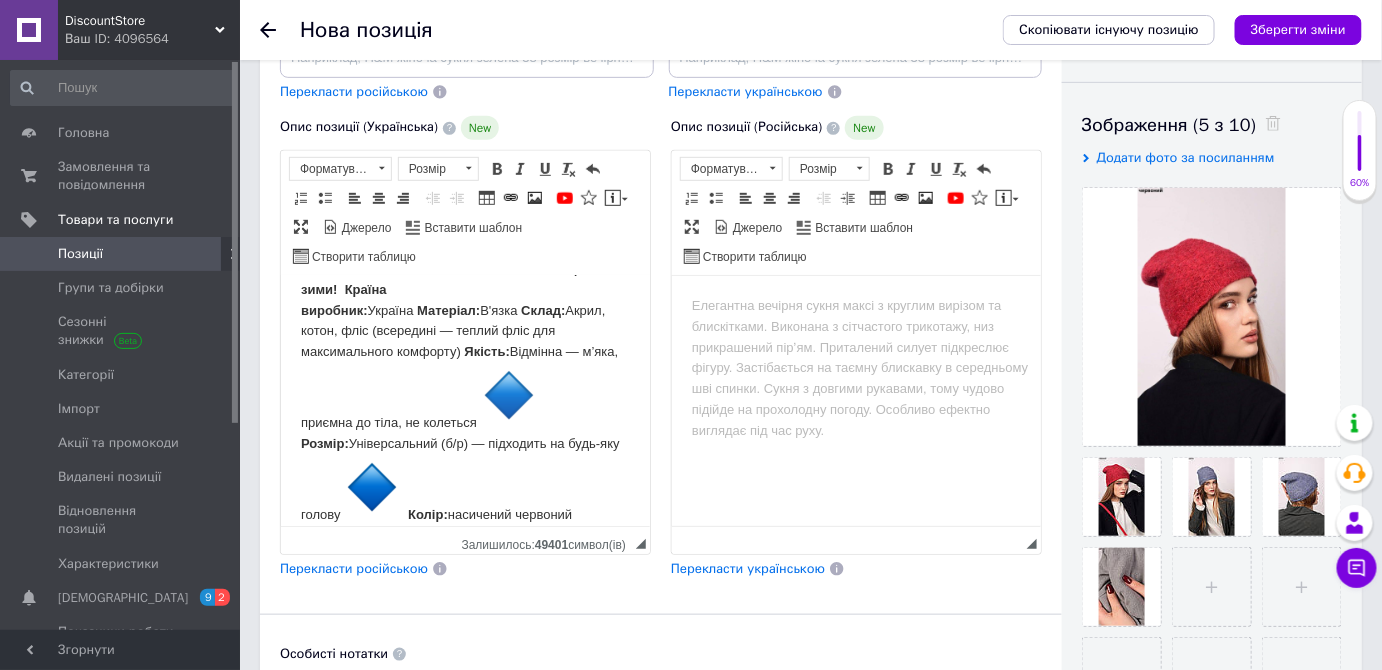click at bounding box center (508, 395) 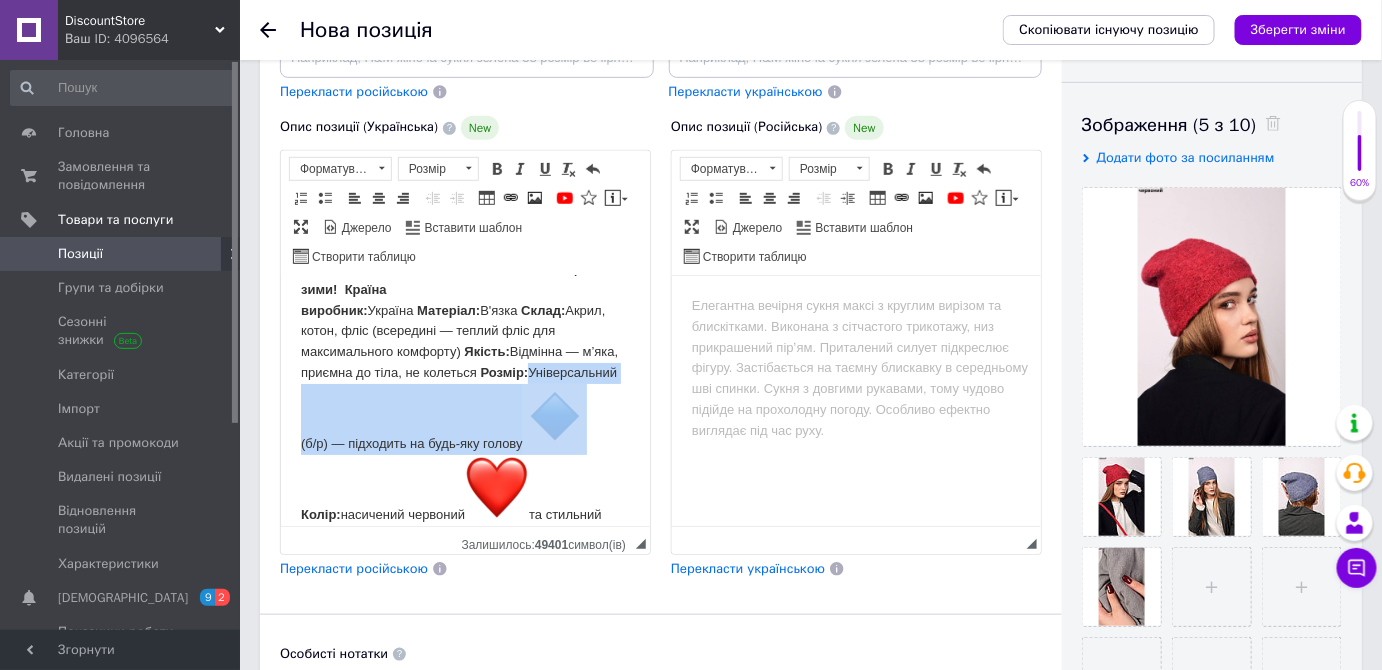 click at bounding box center [554, 416] 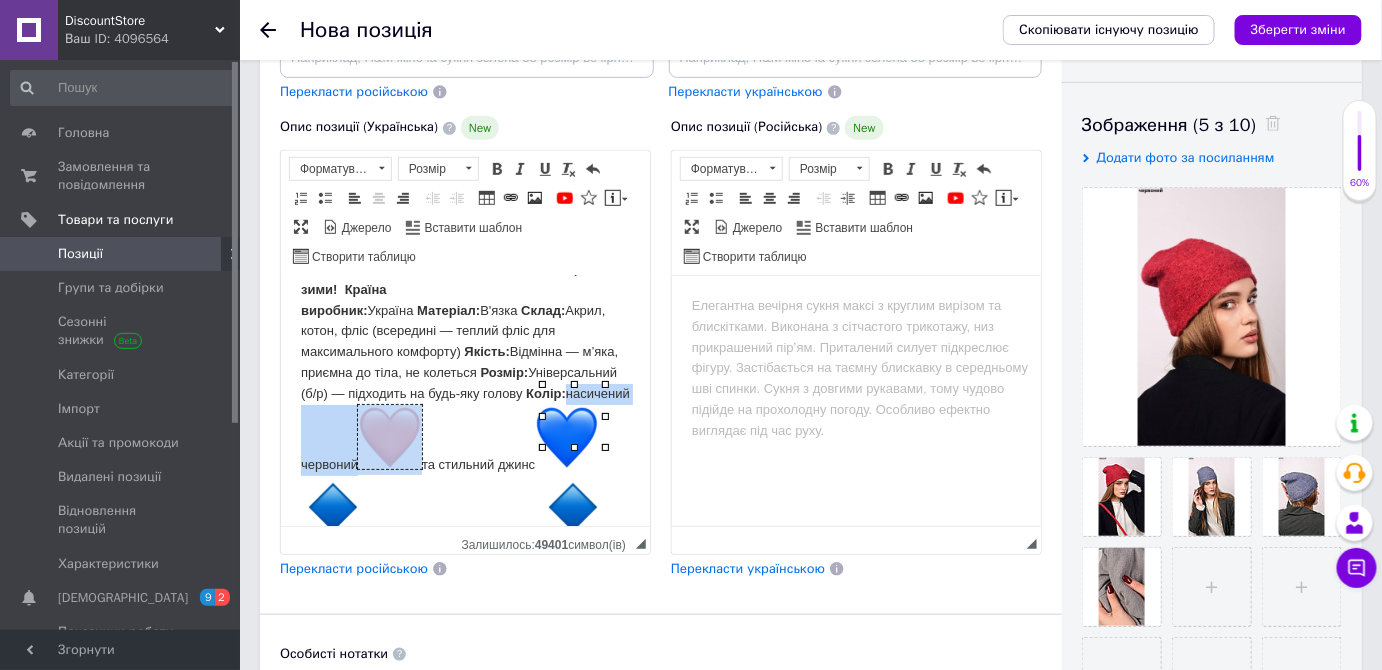 click at bounding box center [389, 437] 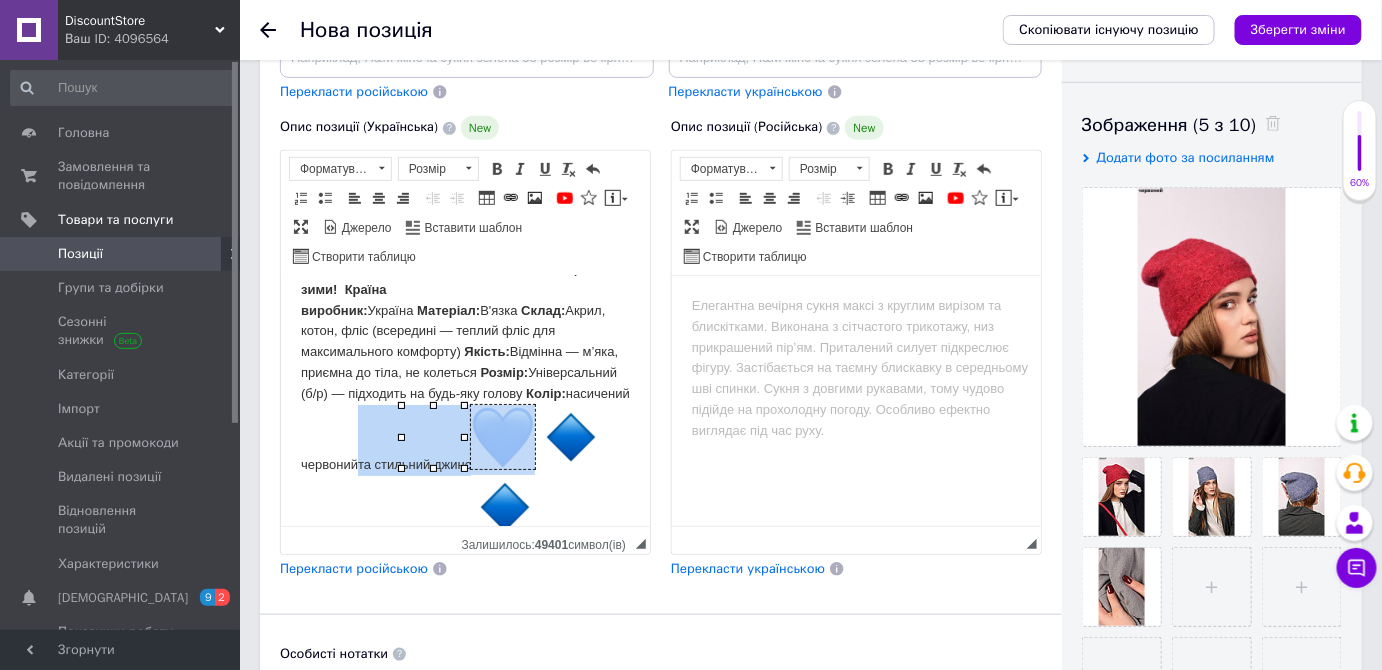 click at bounding box center (502, 437) 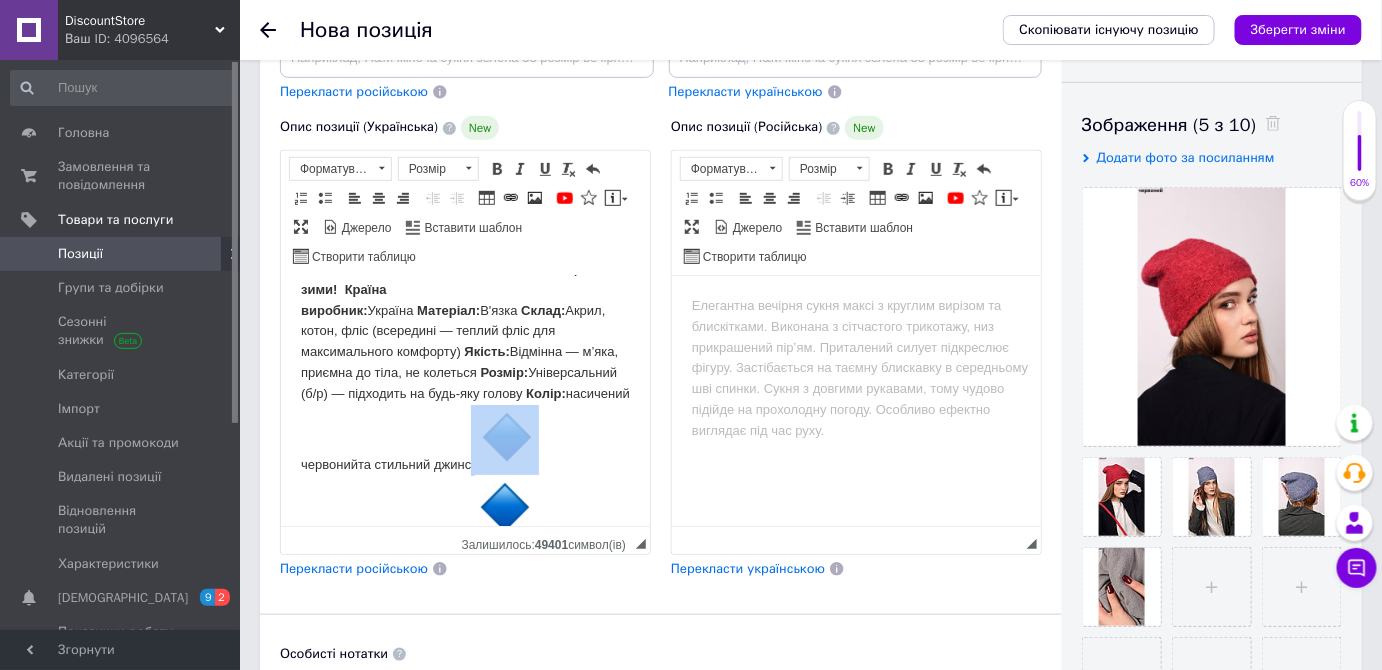 click at bounding box center [506, 437] 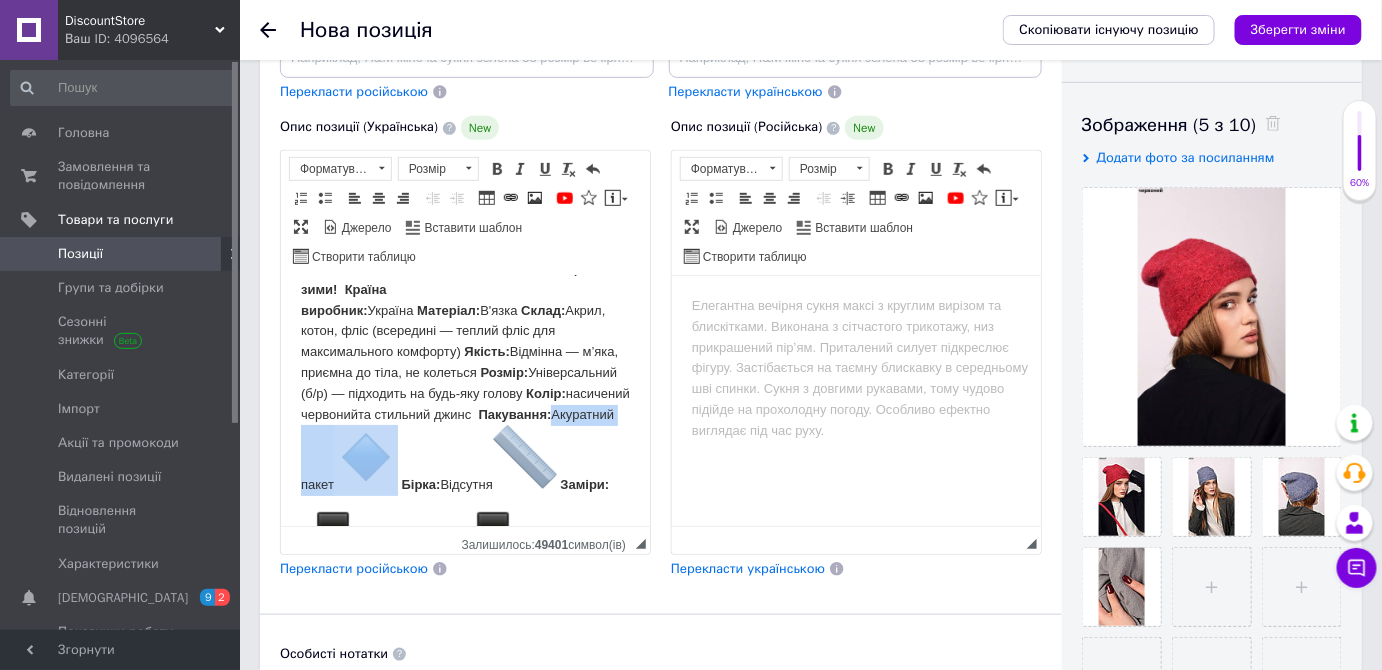 click at bounding box center (365, 457) 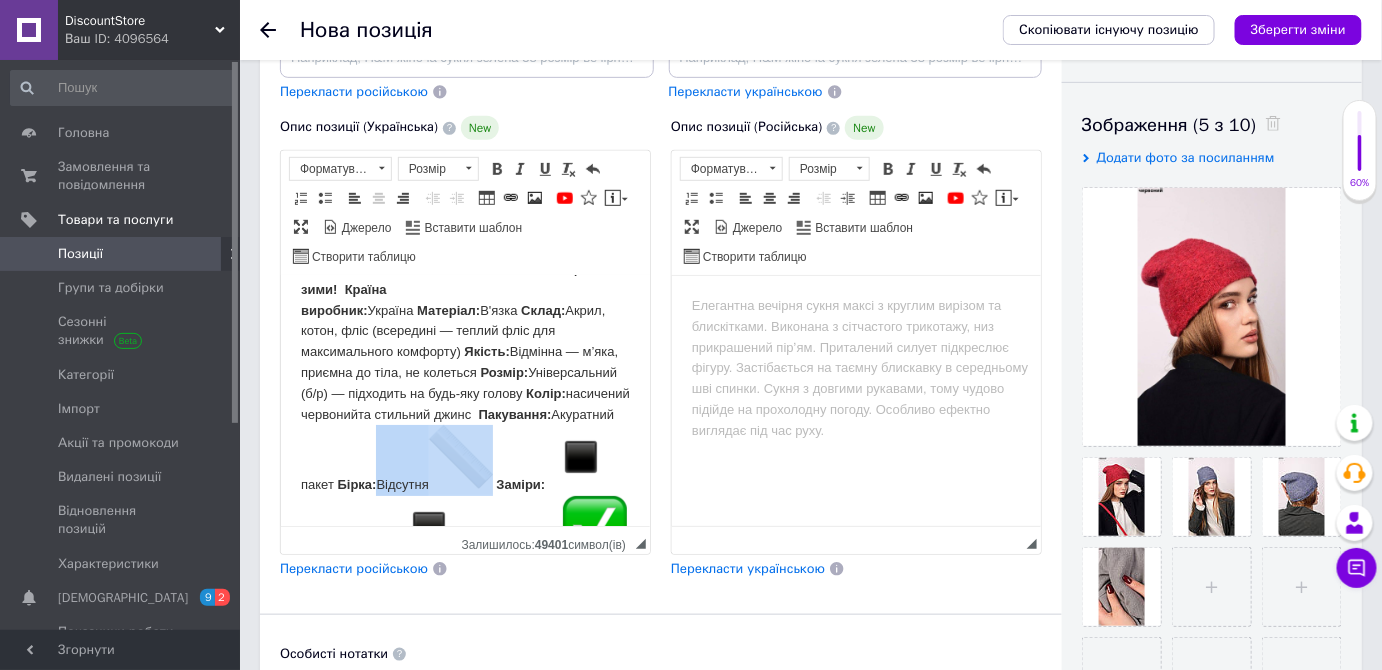 click at bounding box center (460, 457) 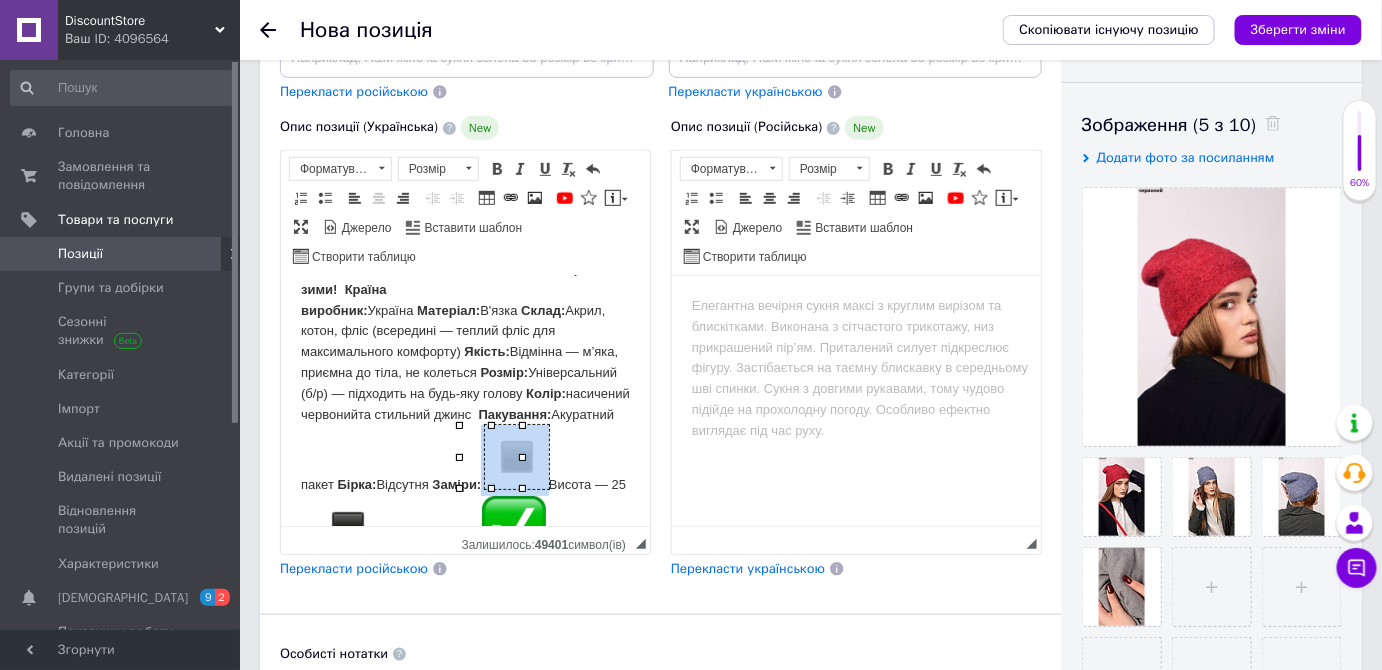 click at bounding box center [516, 457] 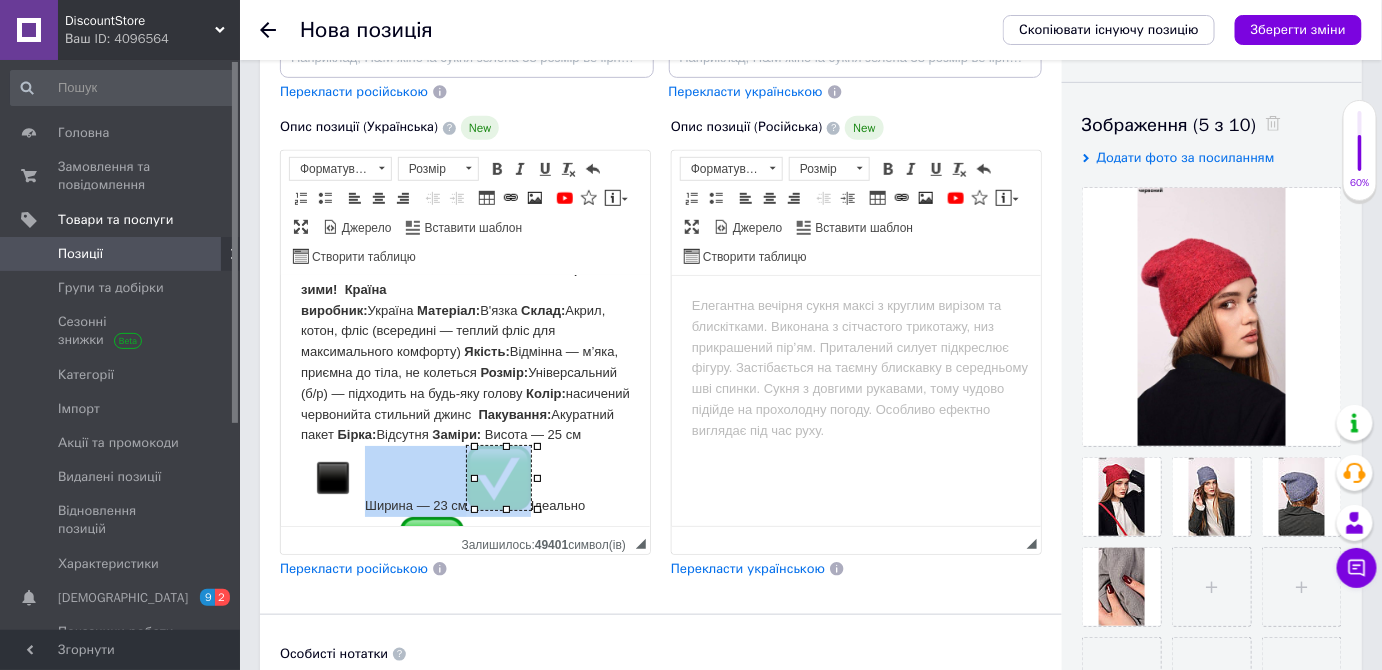 click at bounding box center [498, 478] 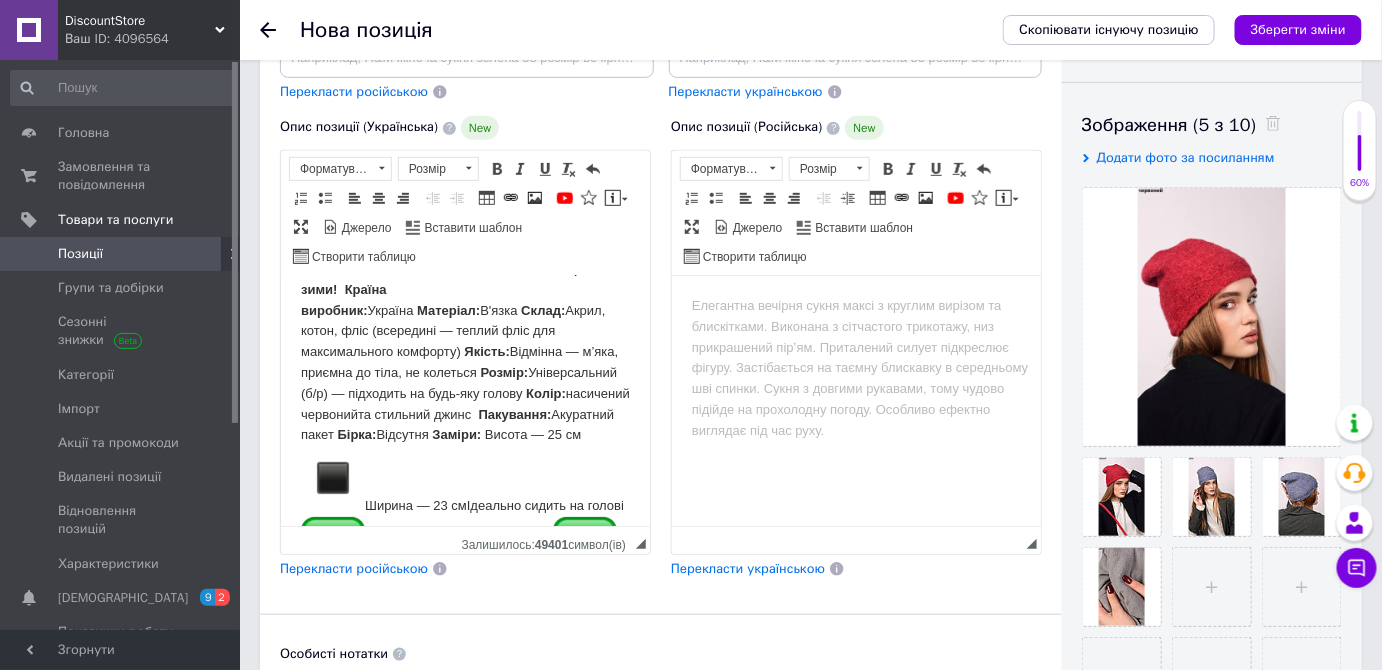 click at bounding box center (332, 478) 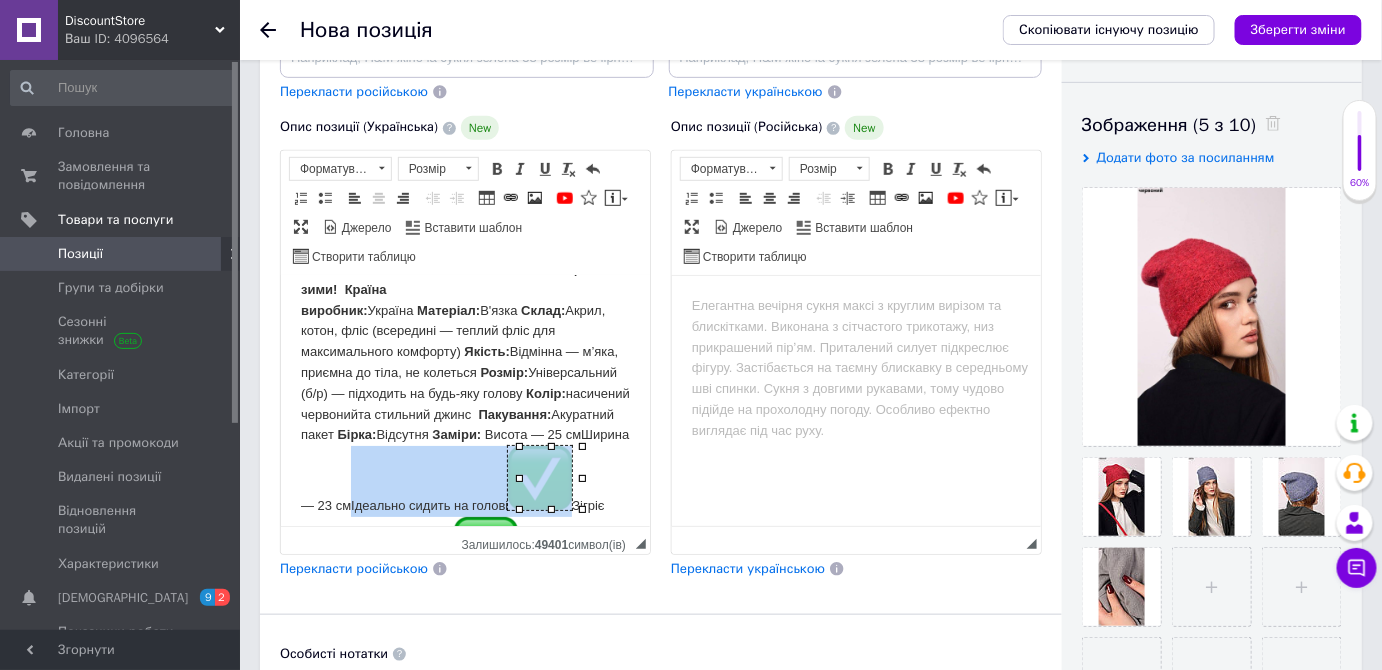 click at bounding box center (539, 478) 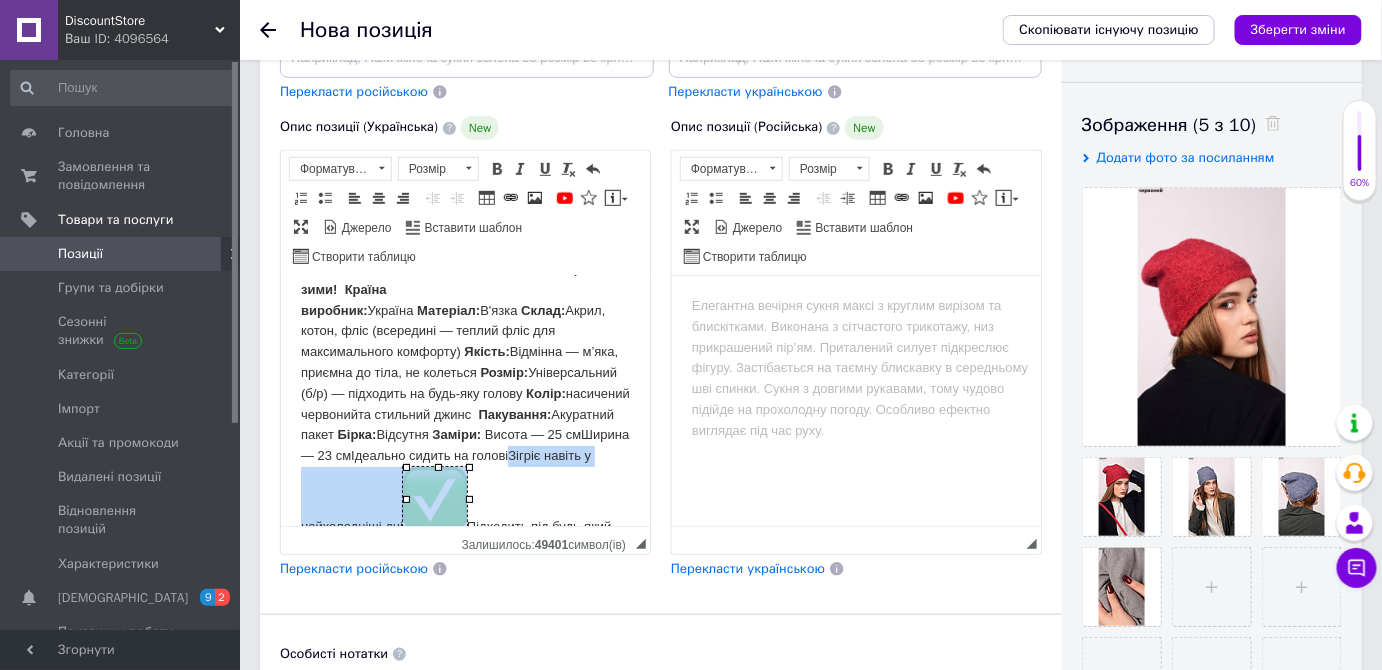 click at bounding box center (434, 499) 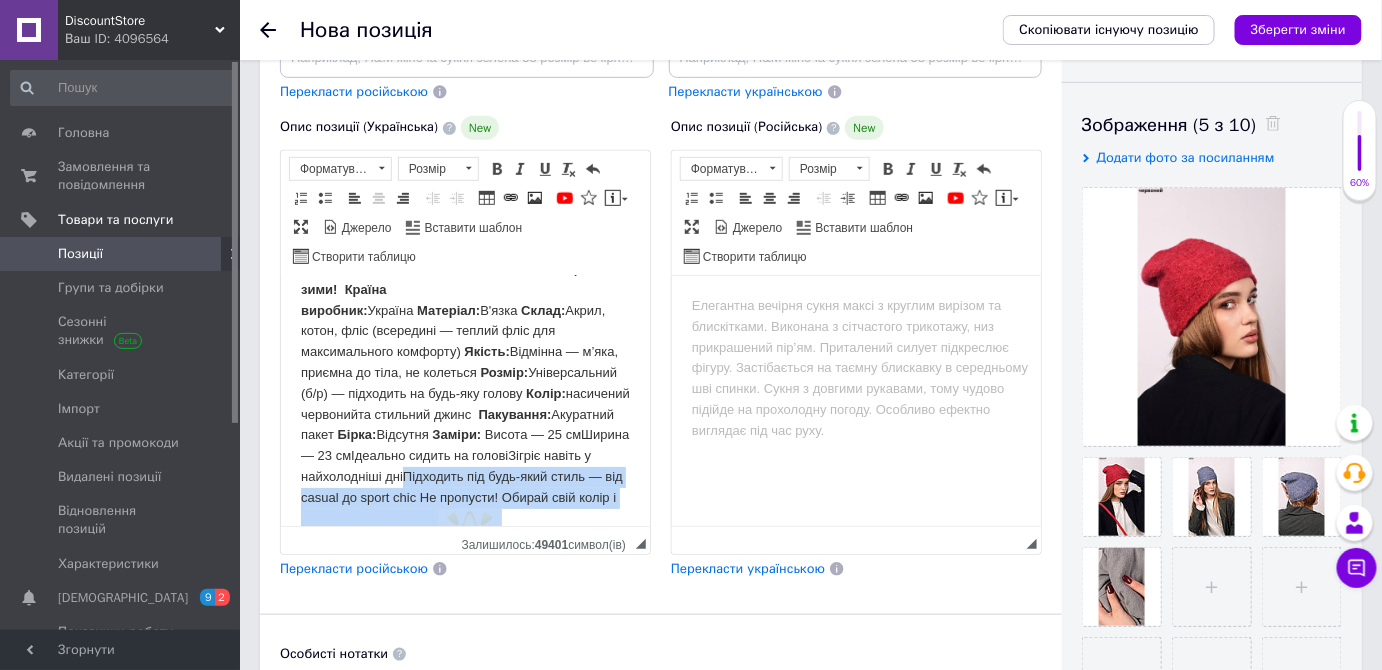 click at bounding box center (469, 541) 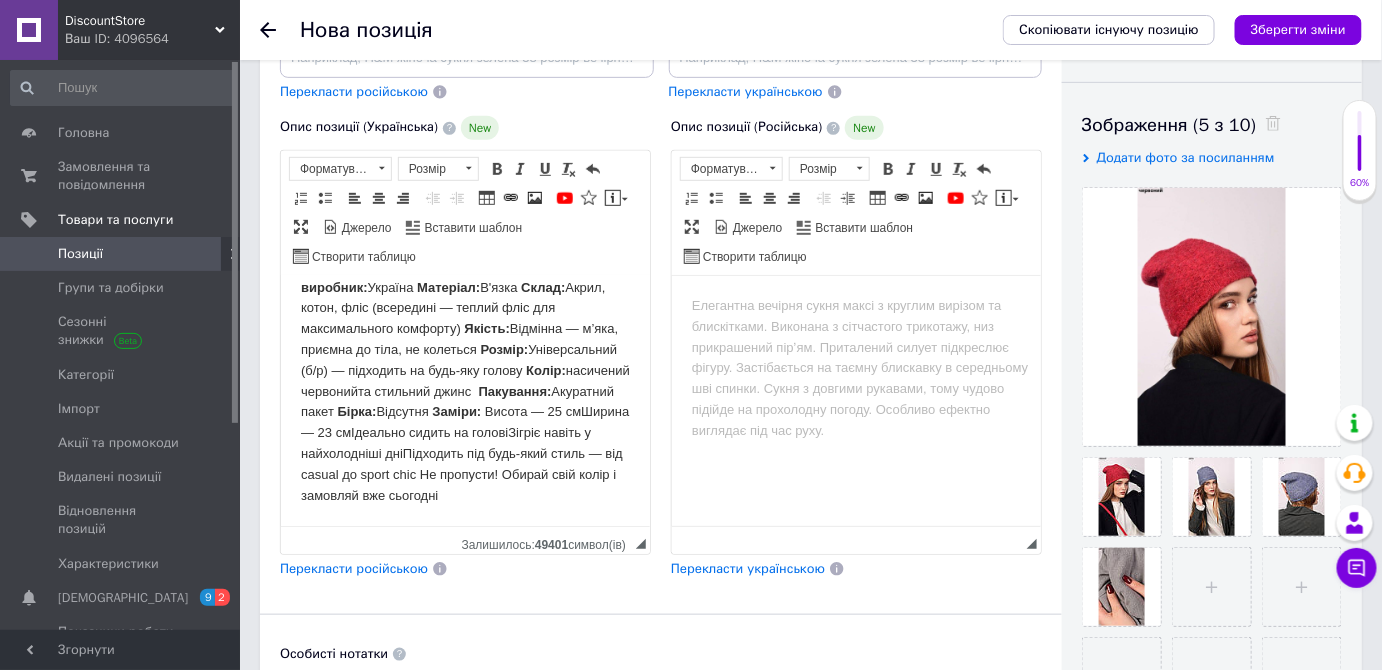 scroll, scrollTop: 0, scrollLeft: 0, axis: both 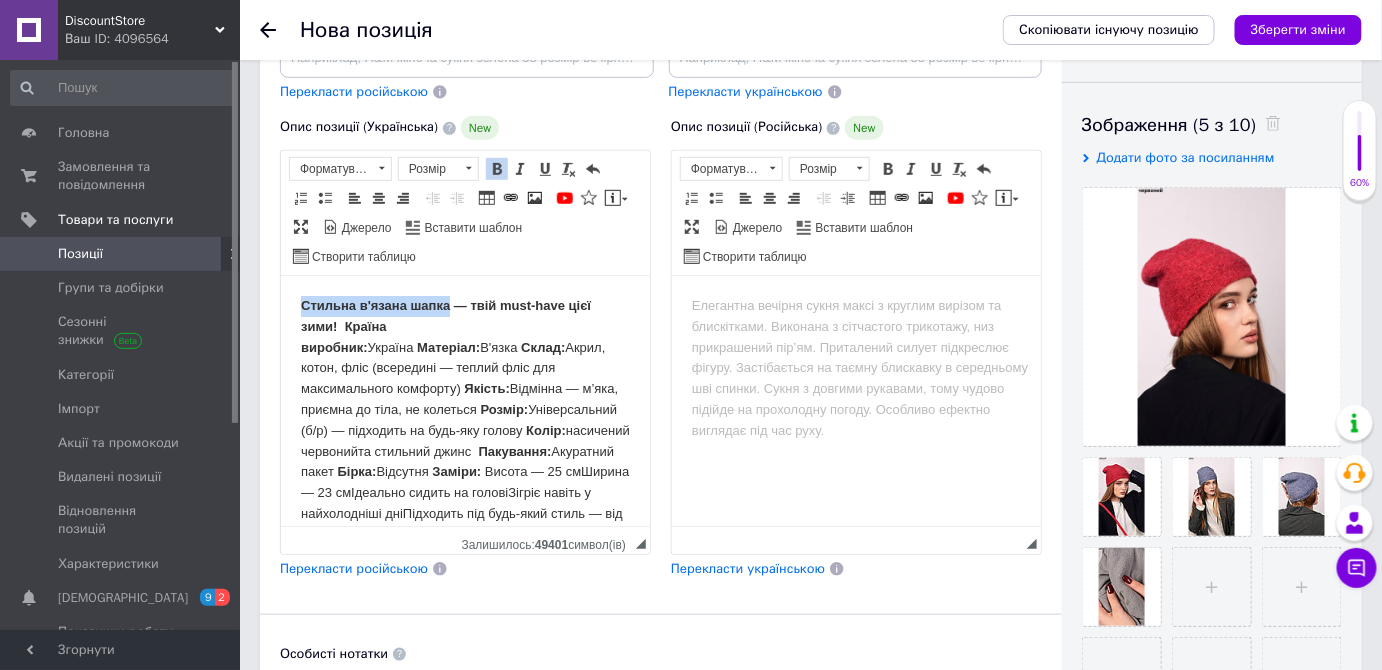 drag, startPoint x: 298, startPoint y: 306, endPoint x: 450, endPoint y: 311, distance: 152.08221 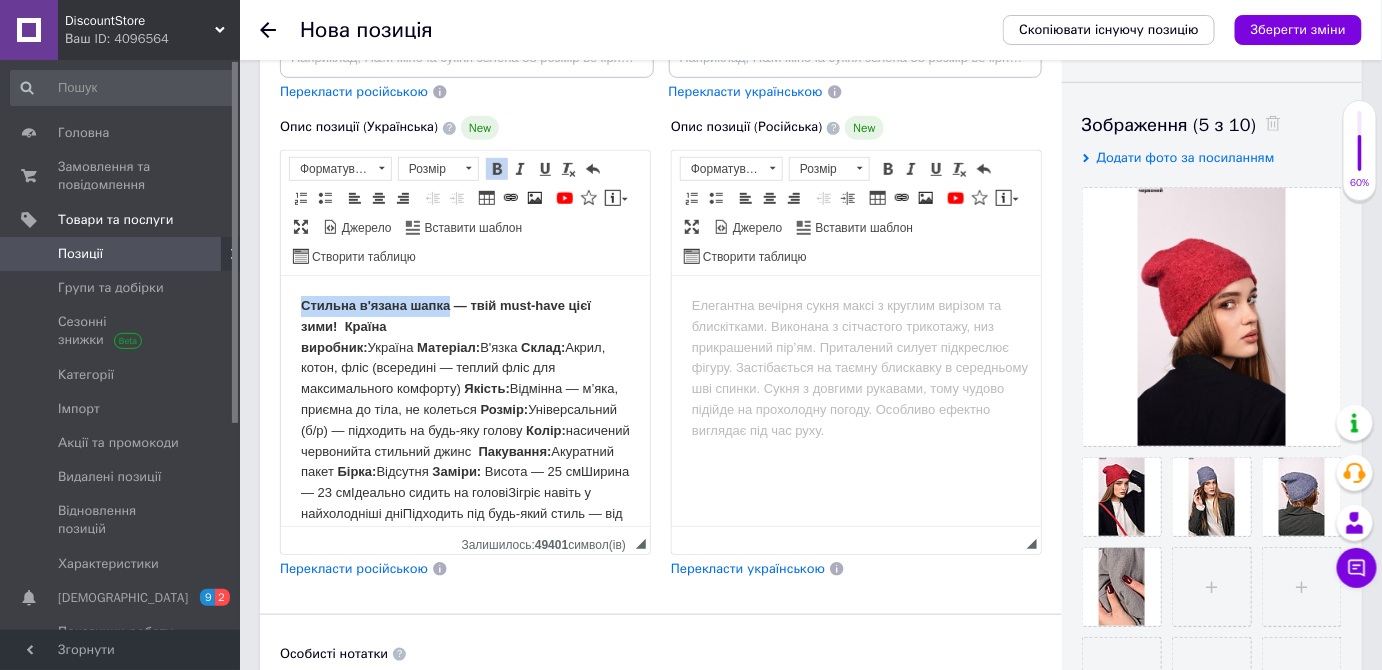 click on "Стильна в'язана шапка — твій must-have цієї зими!      Країна виробник:  Україна    Матеріал:  В'язка    Склад:  Акрил, котон, фліс (всередині — теплий фліс для максимального комфорту)    Якість:  Відмінна — м’яка, приємна до тіла, не колеться    Розмір:  Універсальний (б/р) — підходить на будь-яку голову    Колір:  насичений червоний   та стильний джинс      Пакування:  Акуратний пакет    Бірка:  Відсутня    Заміри:    Висота — 25 см   Ширина — 23 см   Ідеально сидить на голові   Зігріє навіть у найхолодніші дні" at bounding box center (464, 431) 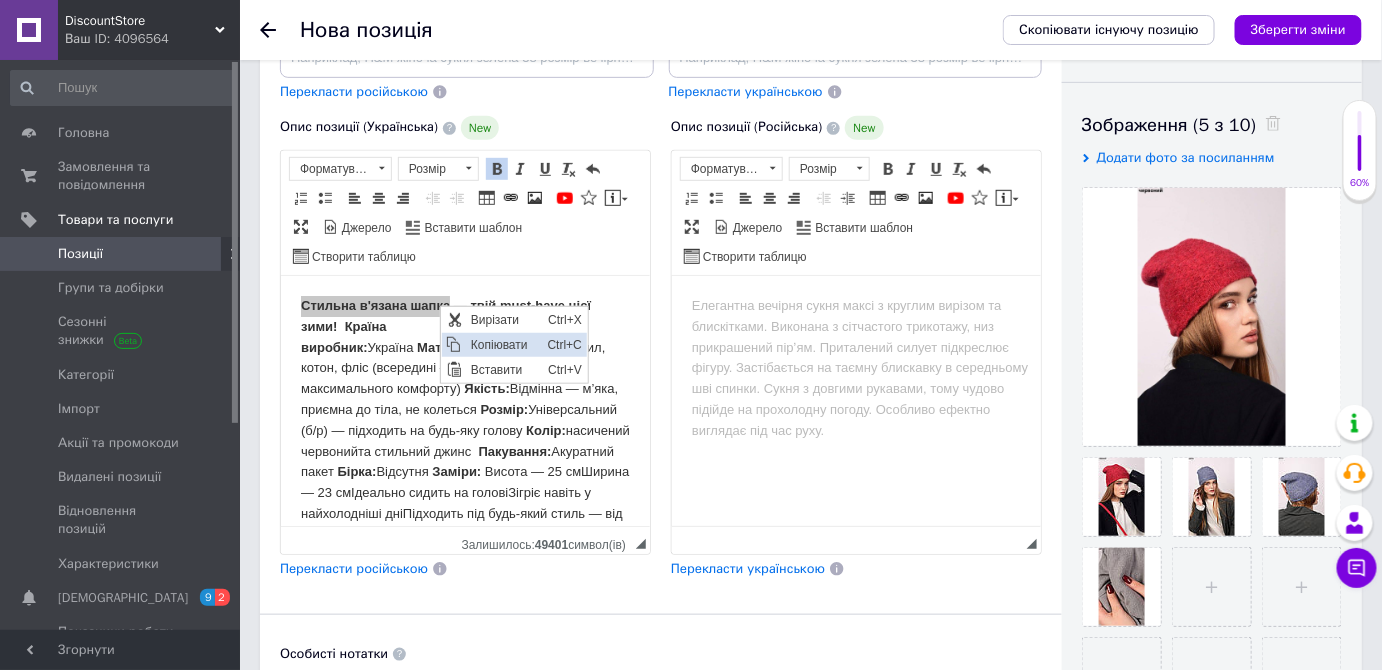 scroll, scrollTop: 0, scrollLeft: 0, axis: both 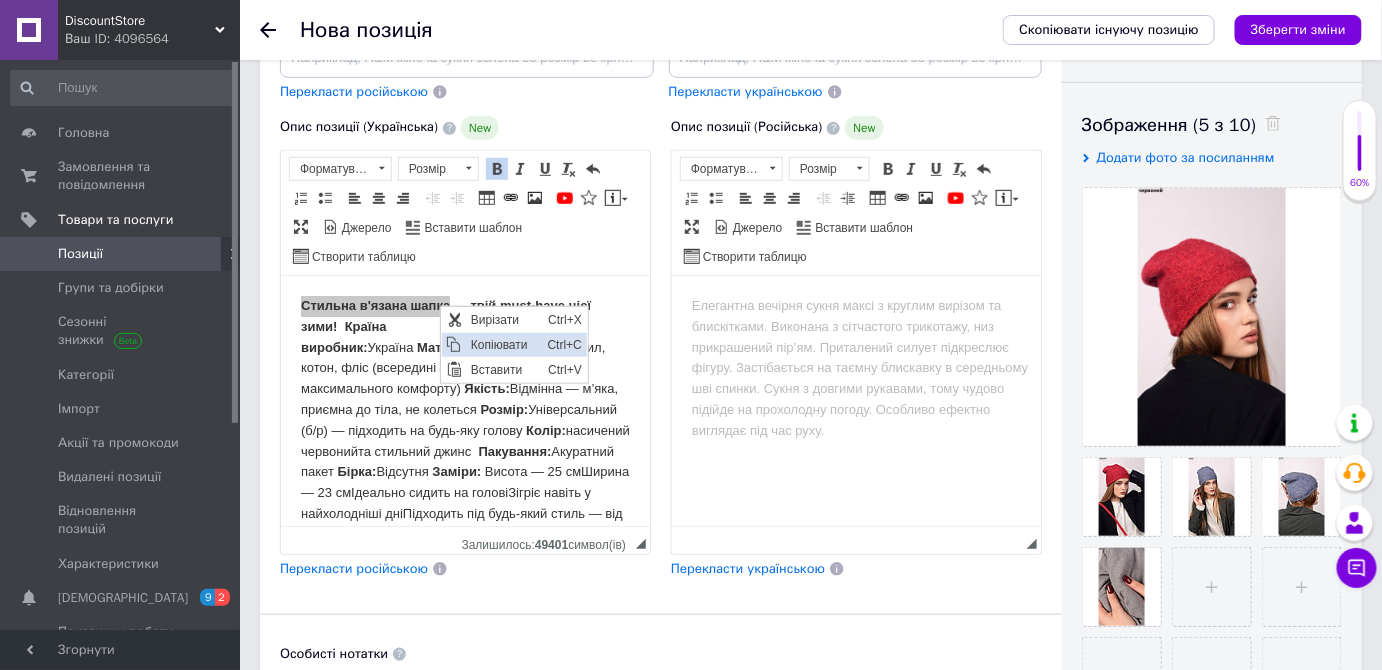 click on "Копіювати" at bounding box center [503, 344] 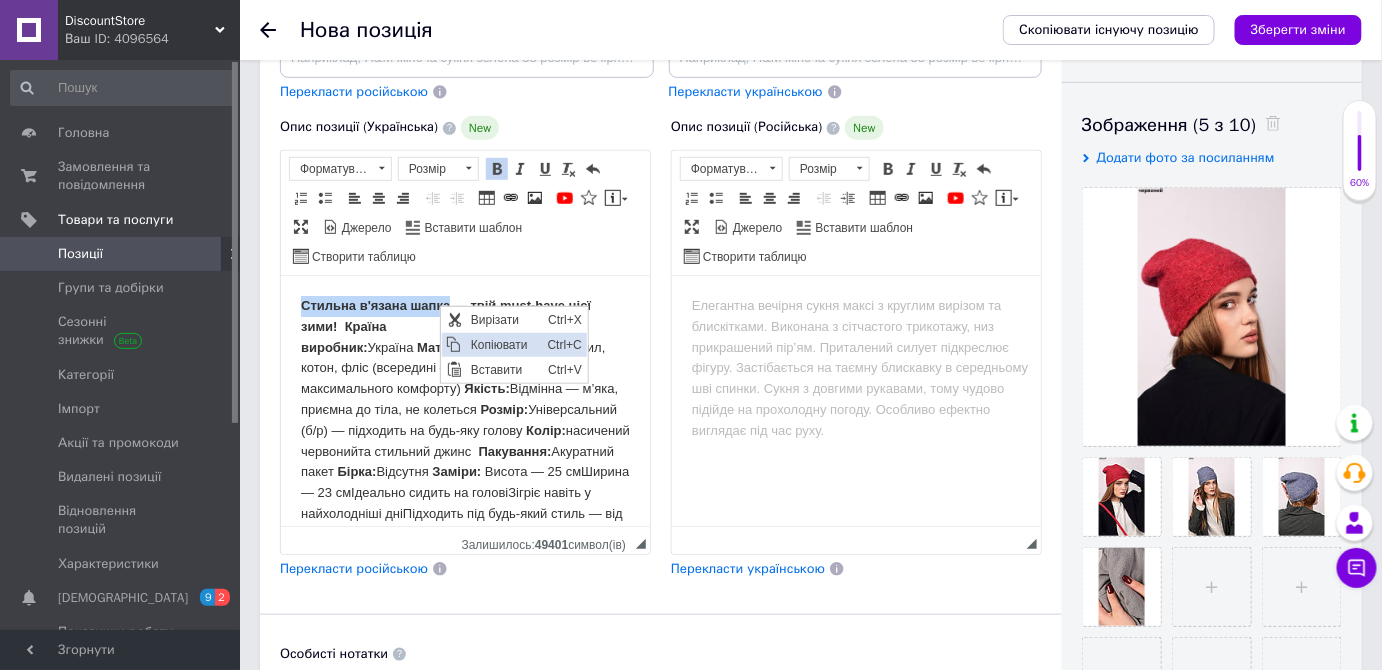 copy on "Стильна в'язана шапка" 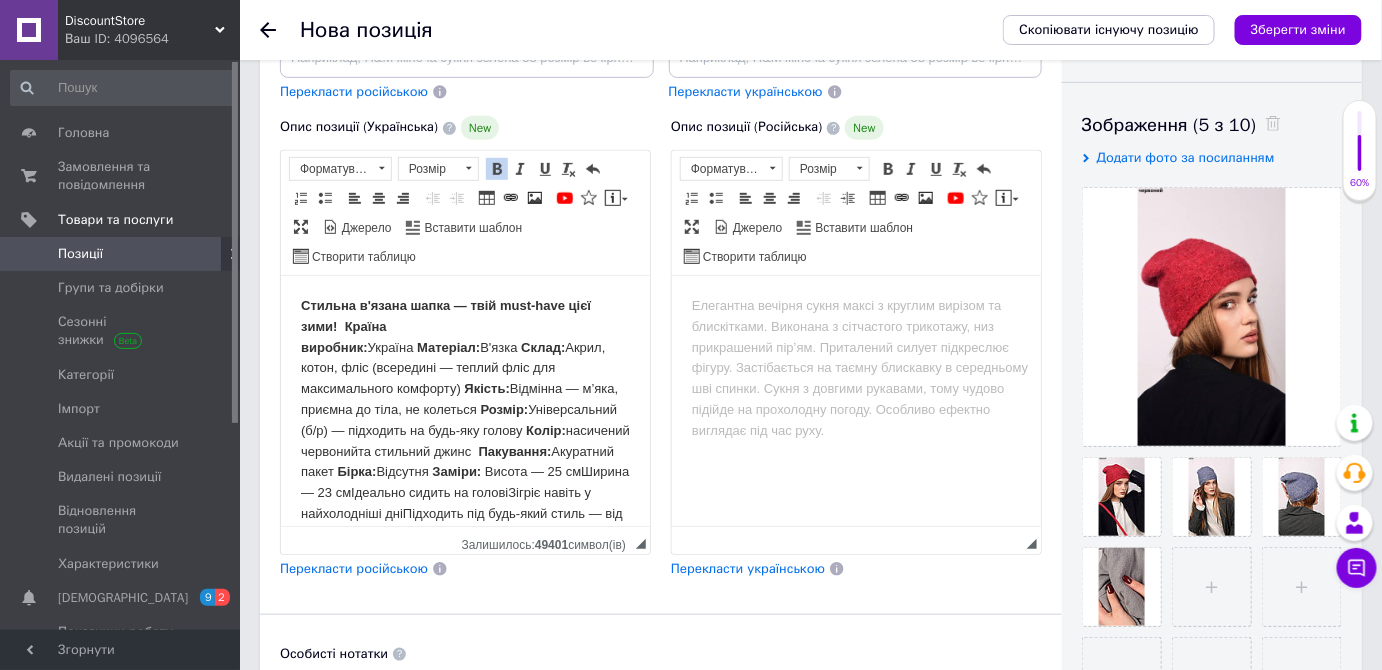 click on "Стильна в'язана шапка — твій must-have цієї зими!" at bounding box center (445, 316) 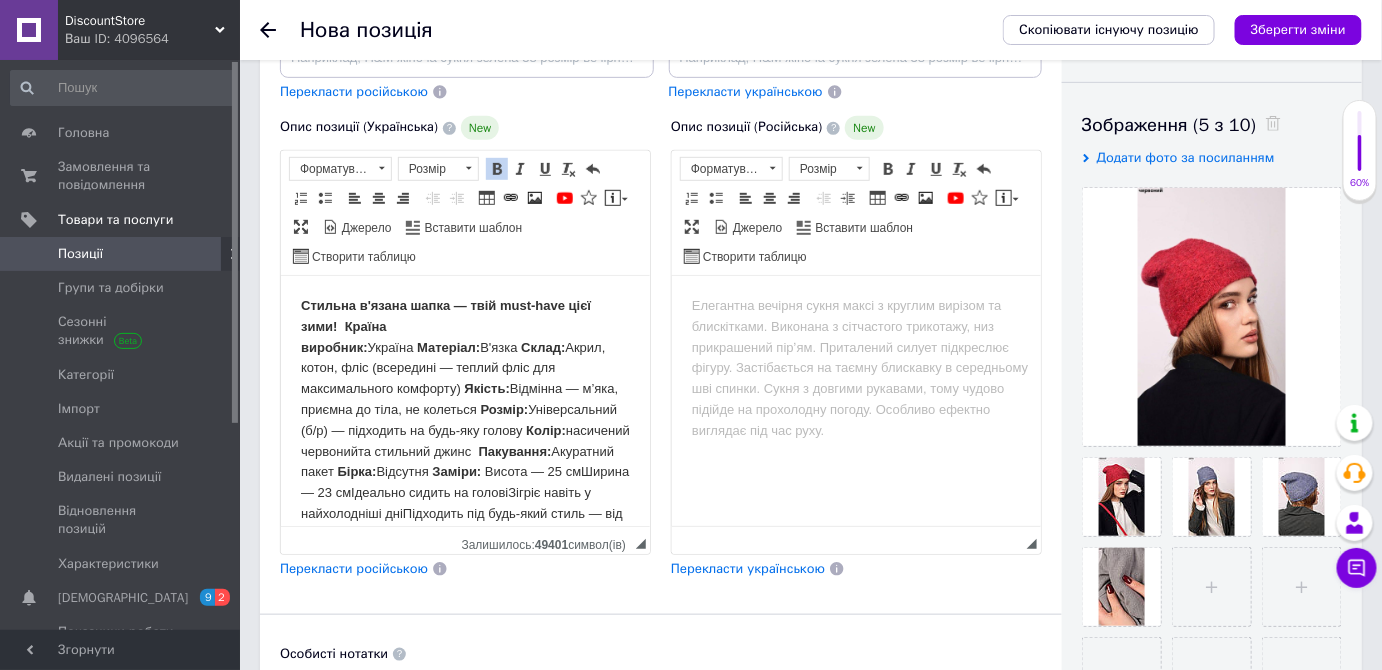 drag, startPoint x: 340, startPoint y: 330, endPoint x: 564, endPoint y: 300, distance: 226 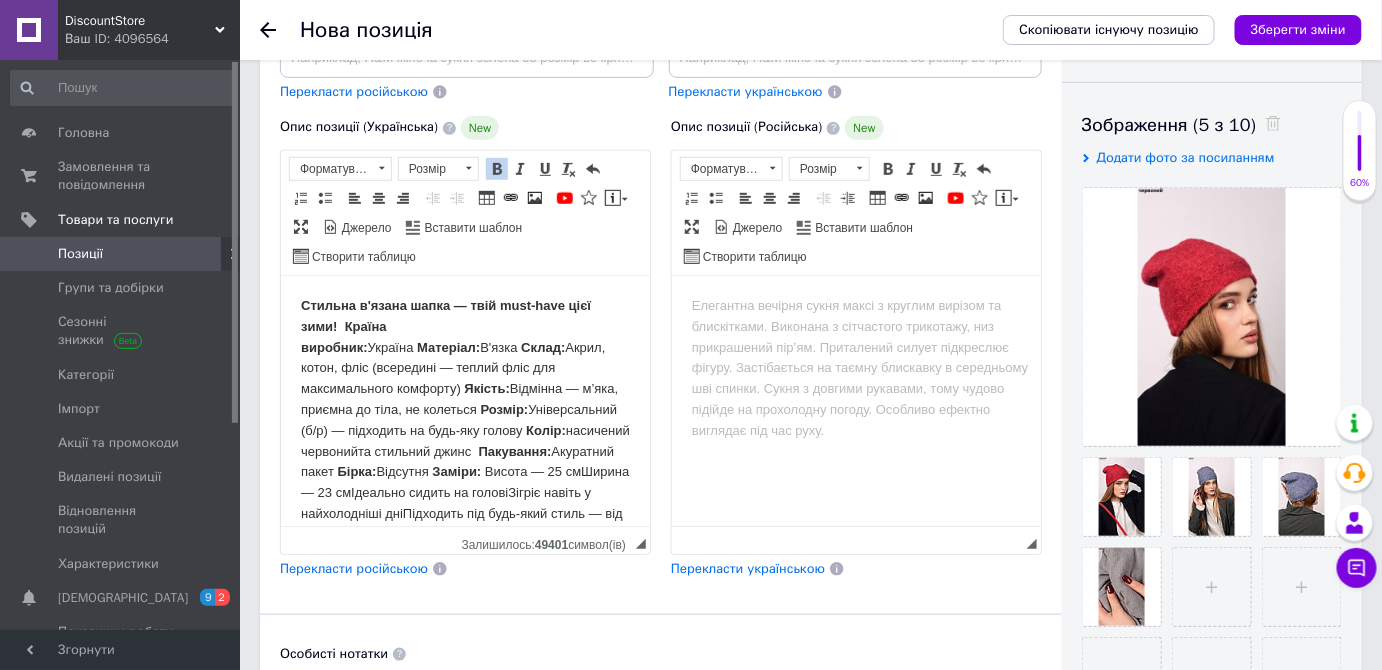 click on "Стильна в'язана шапка — твій must-have цієї зими!      Країна виробник:  Україна    Матеріал:  В'язка    Склад:  Акрил, котон, фліс (всередині — теплий фліс для максимального комфорту)    Якість:  Відмінна — м’яка, приємна до тіла, не колеться    Розмір:  Універсальний (б/р) — підходить на будь-яку голову    Колір:  насичений червоний   та стильний джинс      Пакування:  Акуратний пакет    Бірка:  Відсутня    Заміри:    Висота — 25 см   Ширина — 23 см   Ідеально сидить на голові   Зігріє навіть у найхолодніші дні" at bounding box center (464, 431) 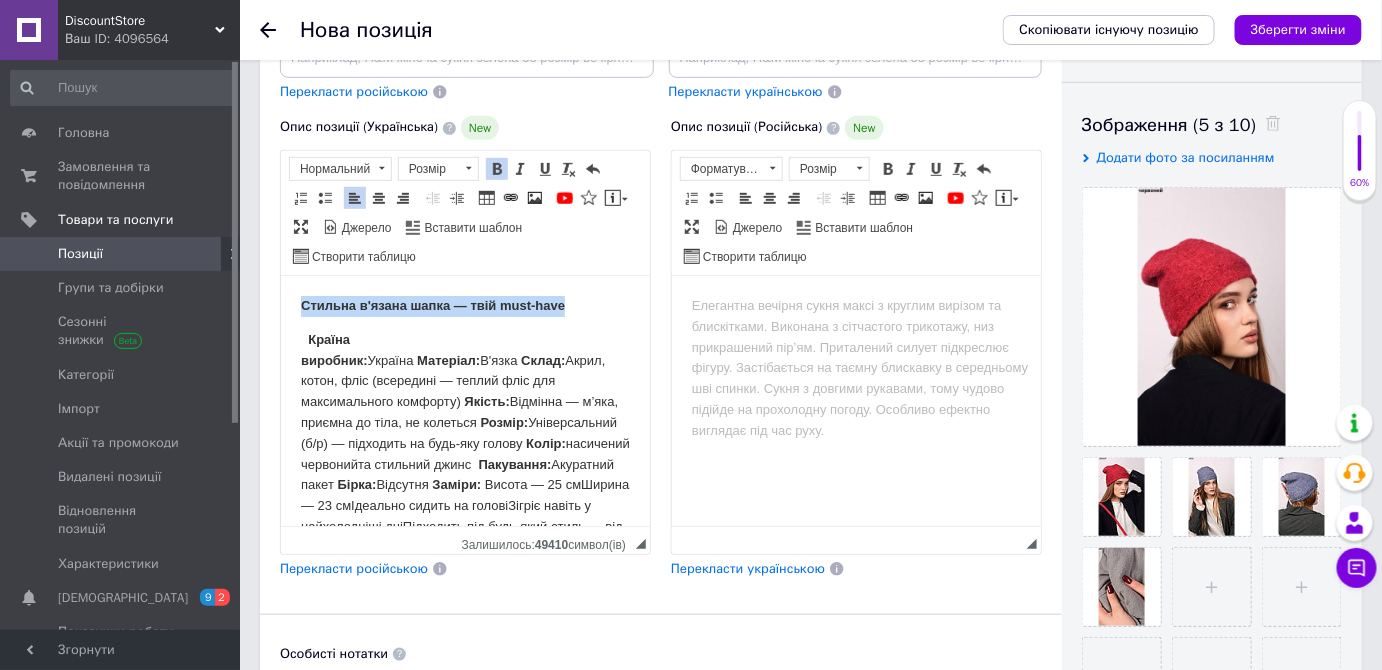 drag, startPoint x: 291, startPoint y: 308, endPoint x: 592, endPoint y: 311, distance: 301.01495 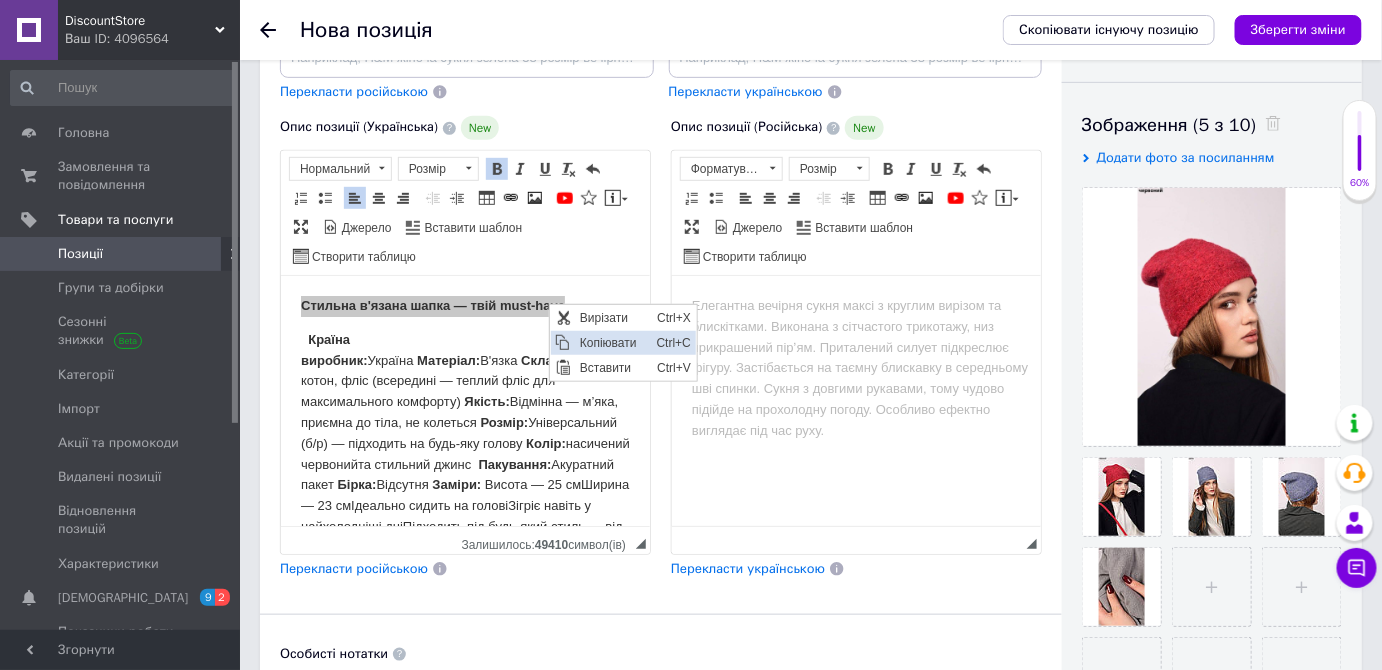 click on "Копіювати" at bounding box center [612, 342] 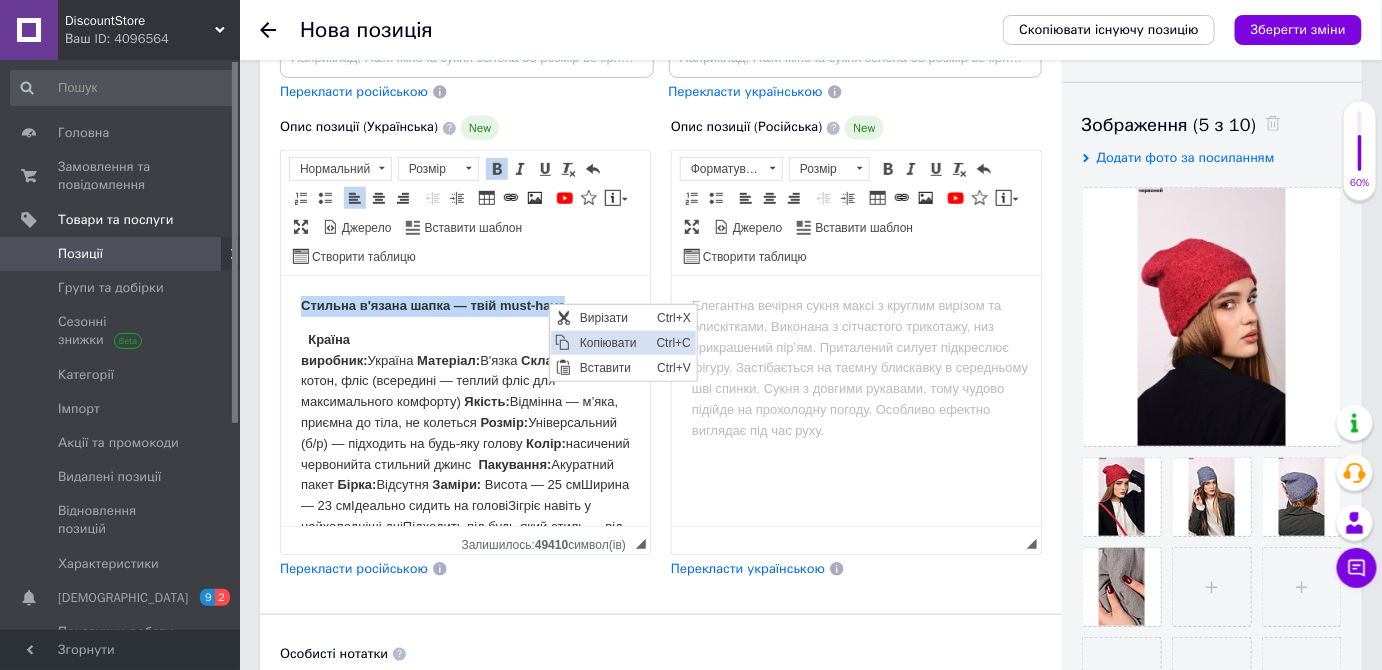 copy on "Стильна в'язана шапка — твій must-have" 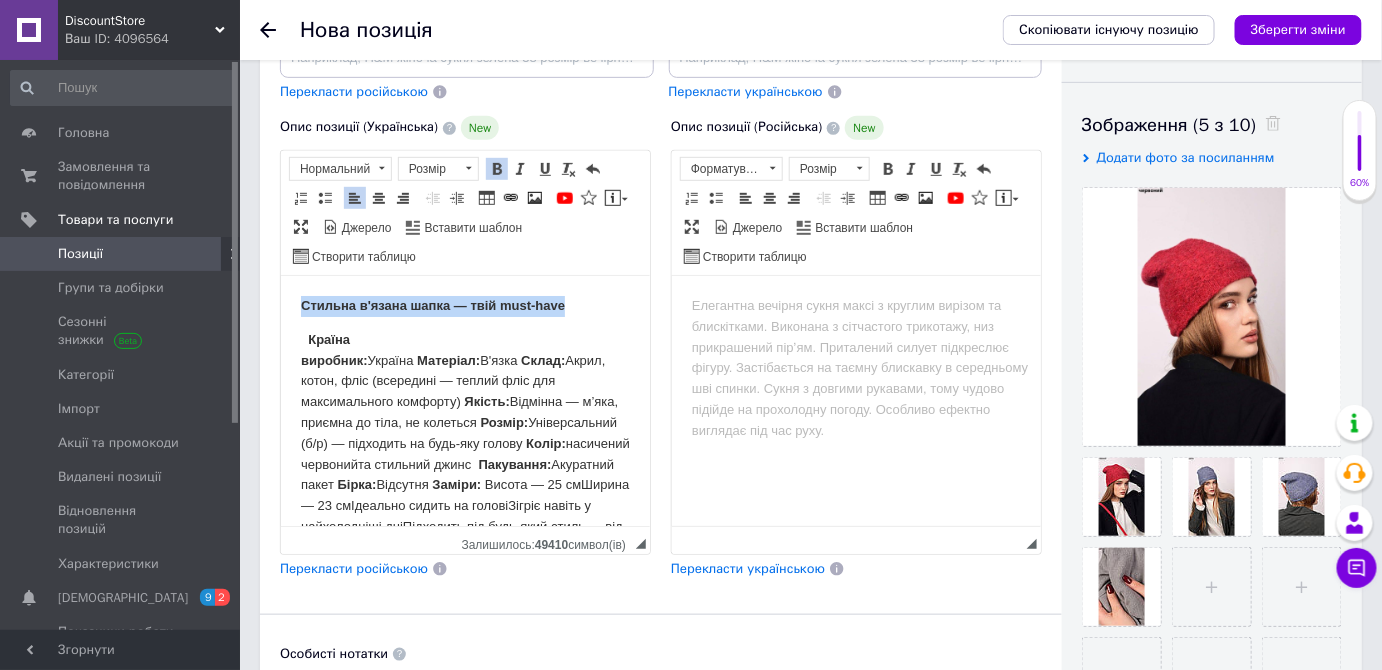 scroll, scrollTop: 0, scrollLeft: 0, axis: both 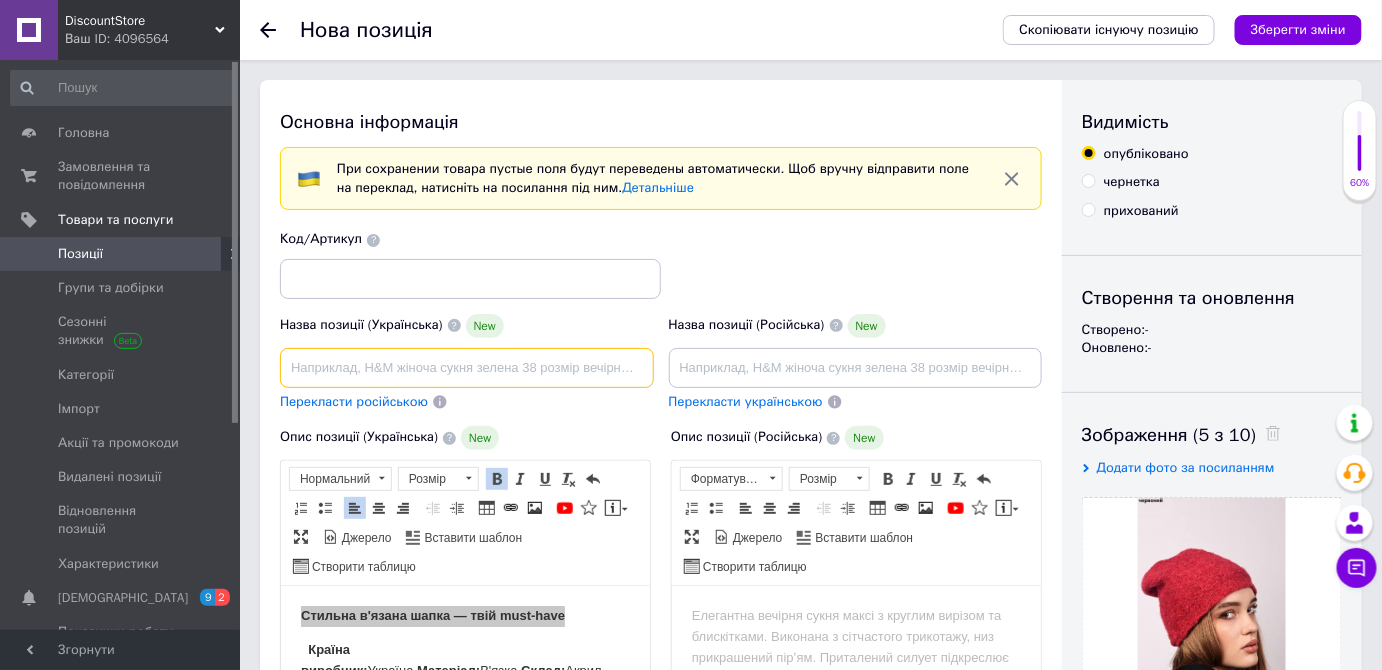 click at bounding box center (467, 368) 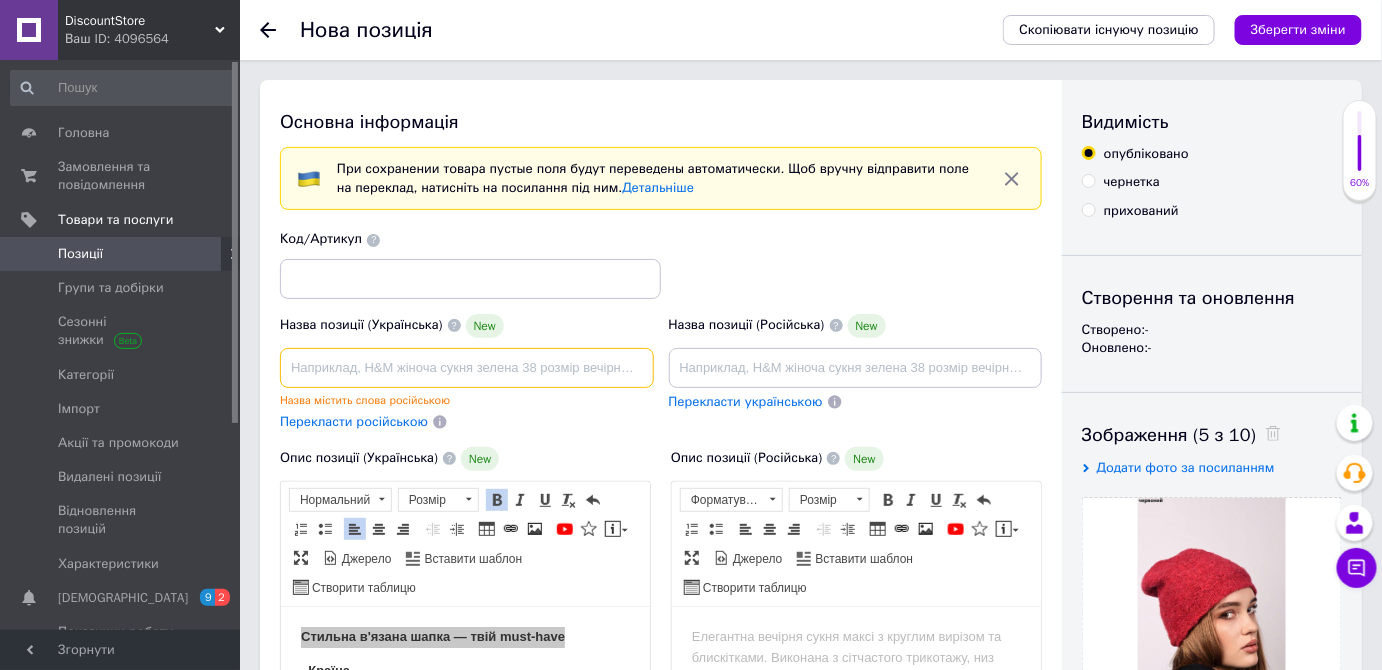 paste on "Стильна в'язана шапка — твій must-have" 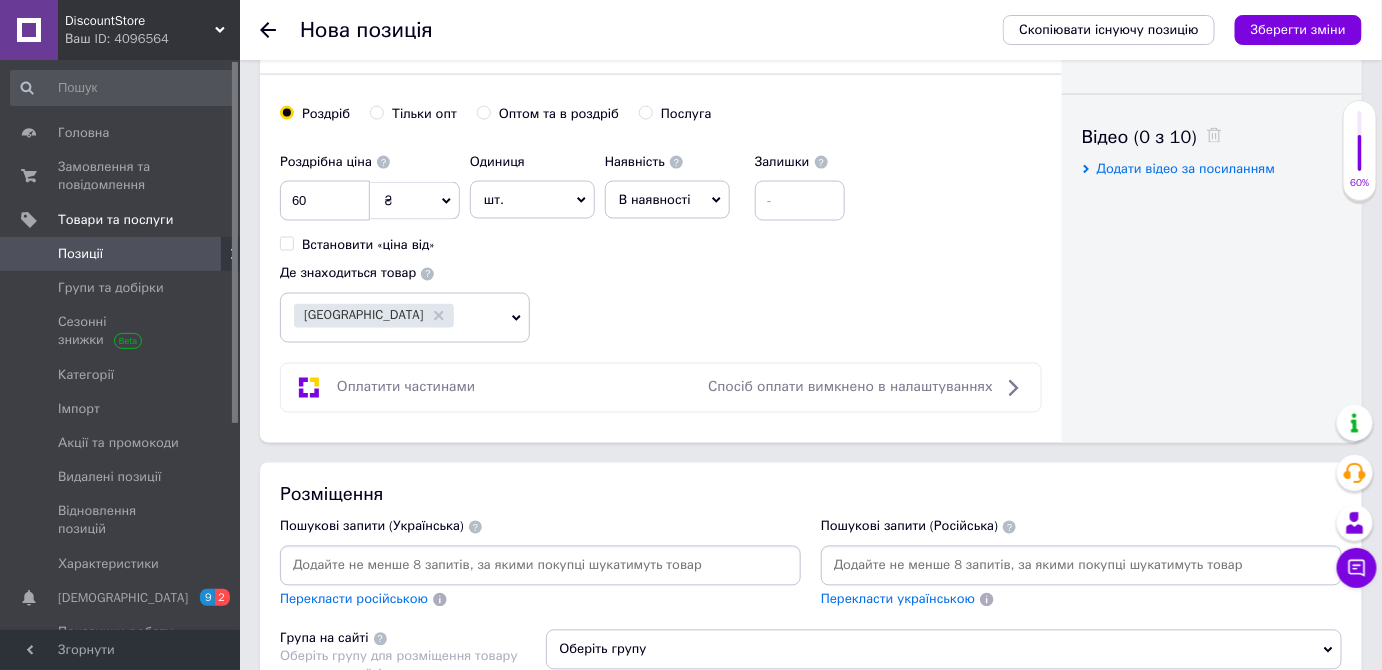 scroll, scrollTop: 976, scrollLeft: 0, axis: vertical 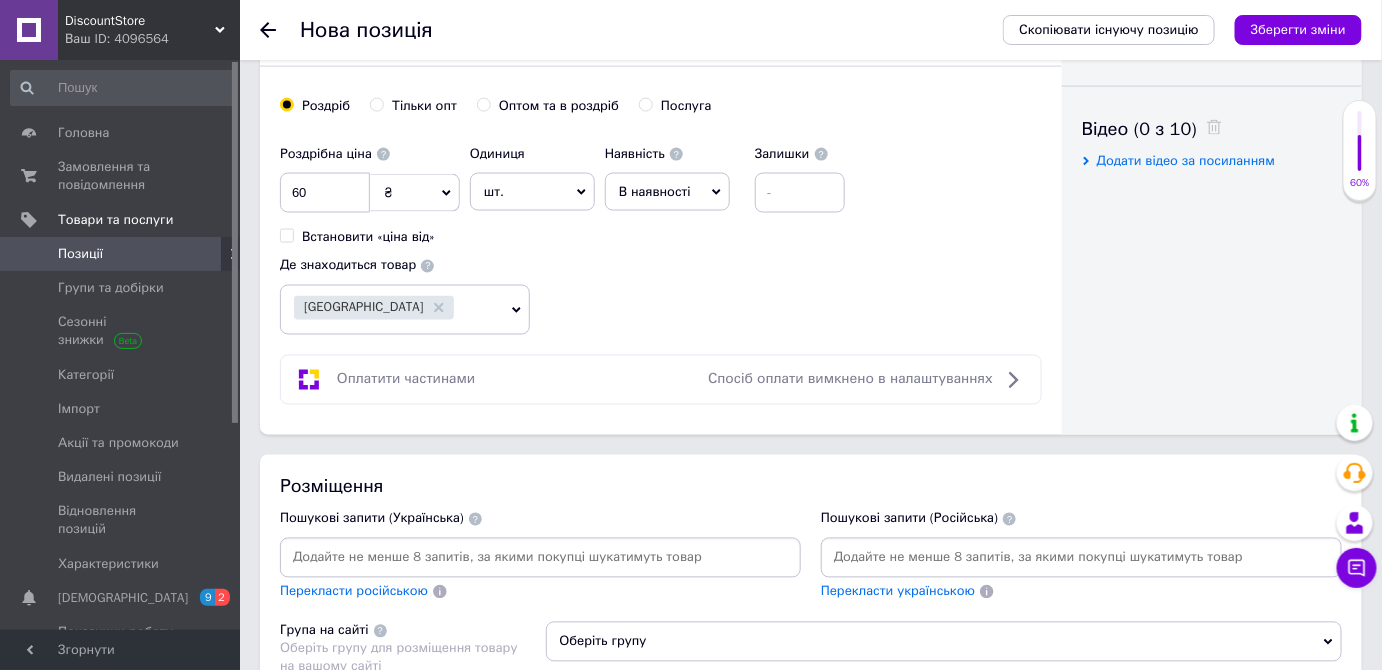 type on "Стильна в'язана шапка — твій must-have" 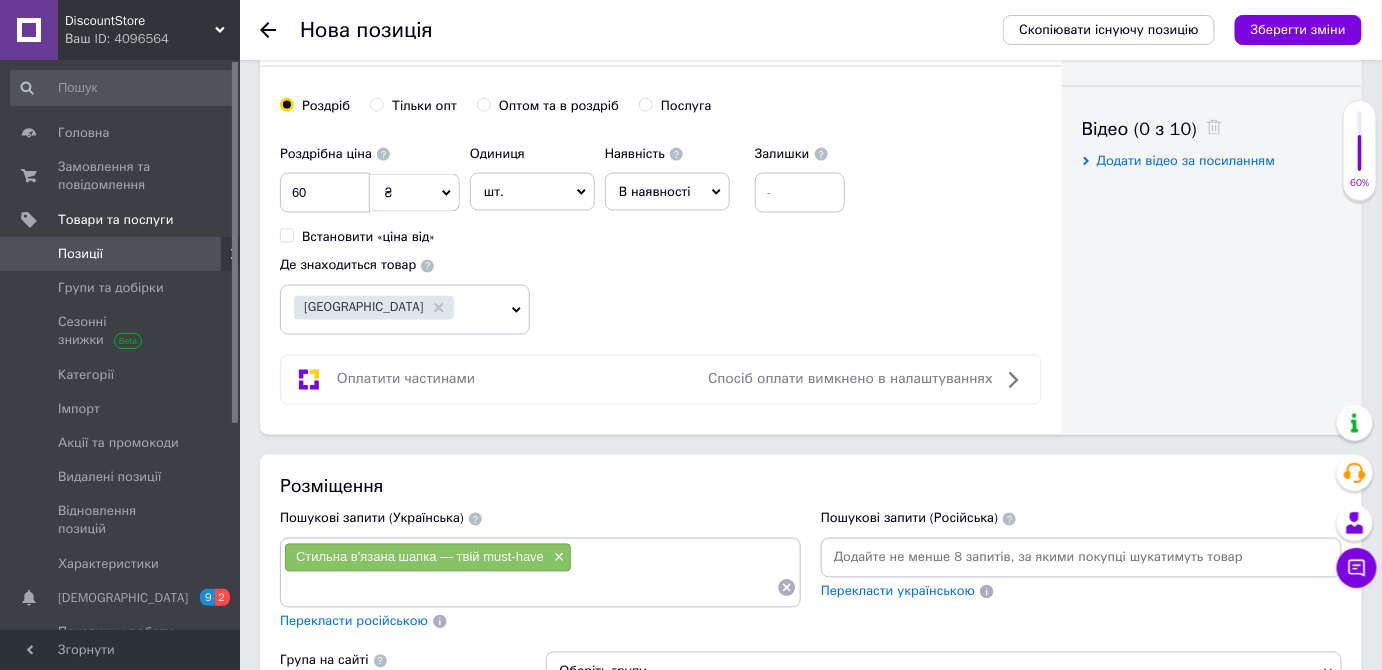 paste on "Стильна в'язана шапка — твій must-have" 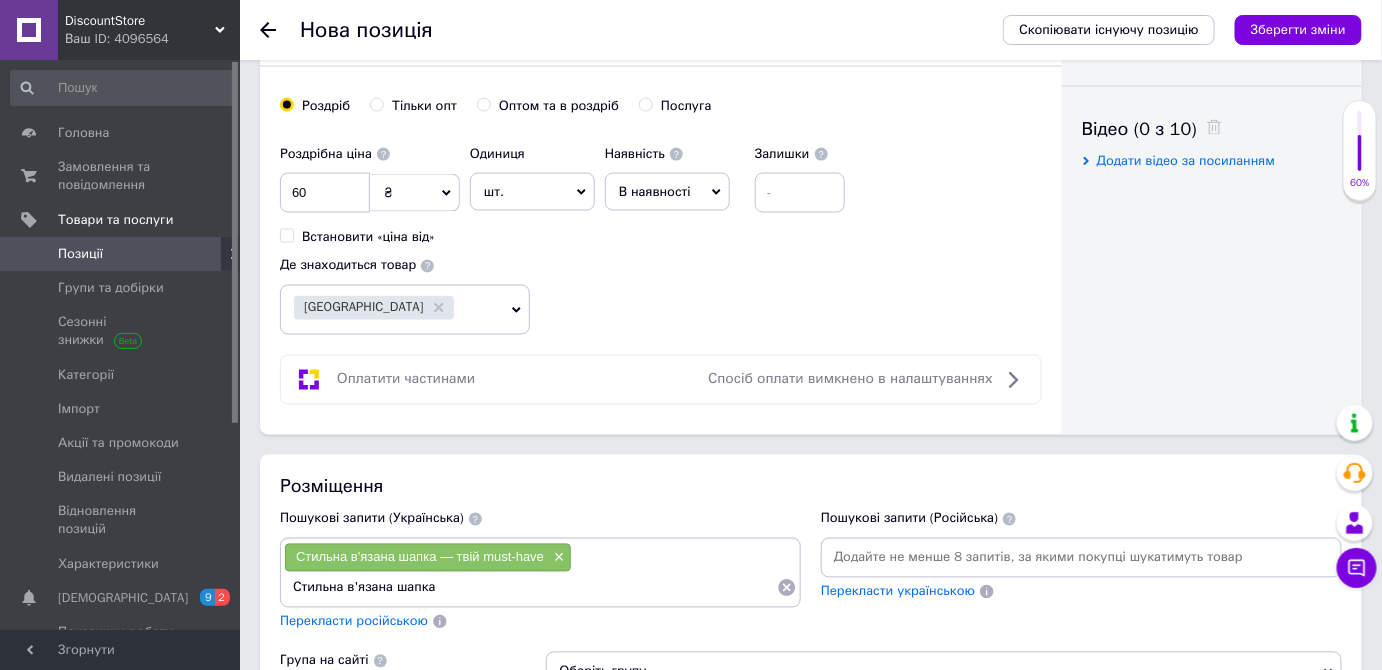 type on "Стильна в'язана шапка" 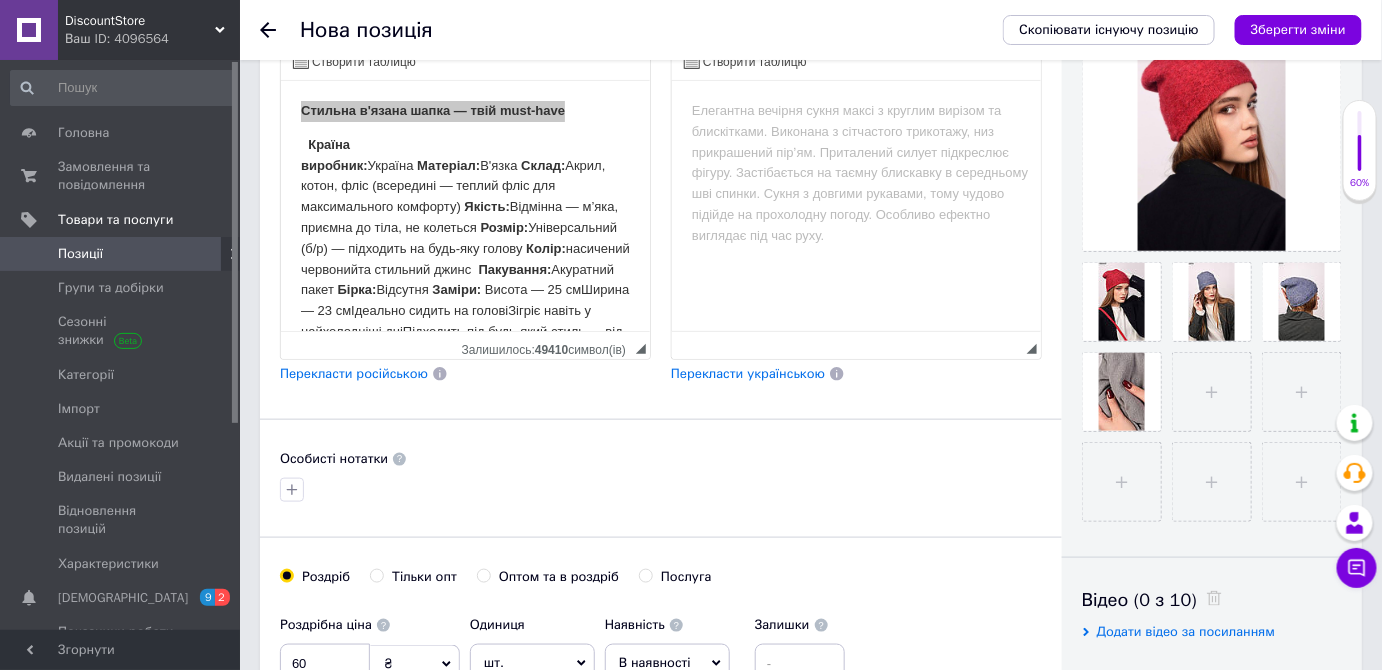 scroll, scrollTop: 197, scrollLeft: 0, axis: vertical 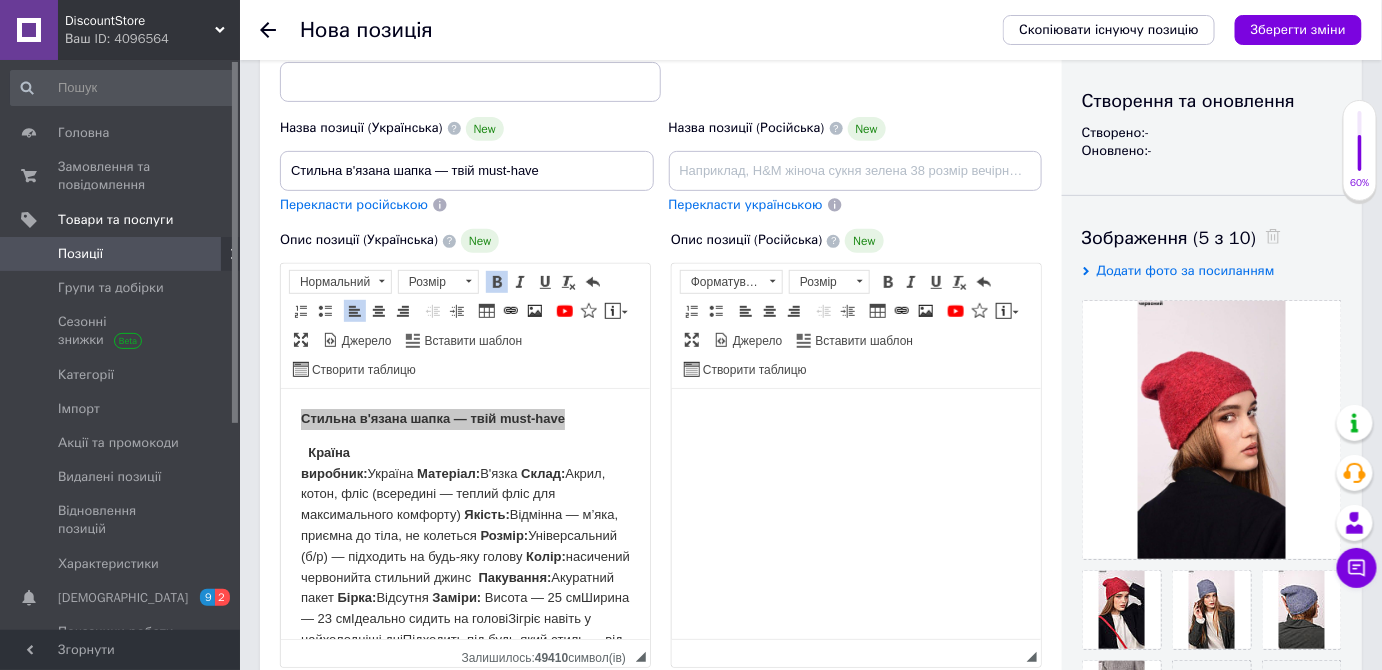 click at bounding box center (855, 418) 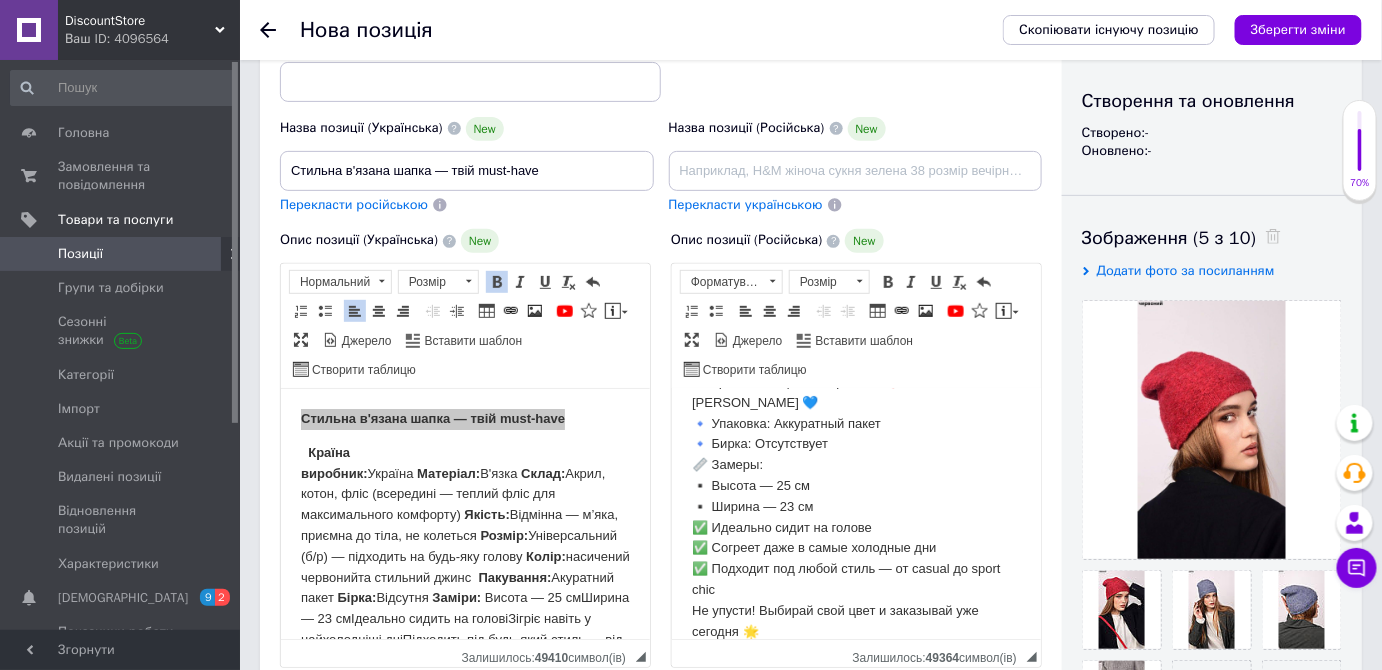 scroll, scrollTop: 0, scrollLeft: 0, axis: both 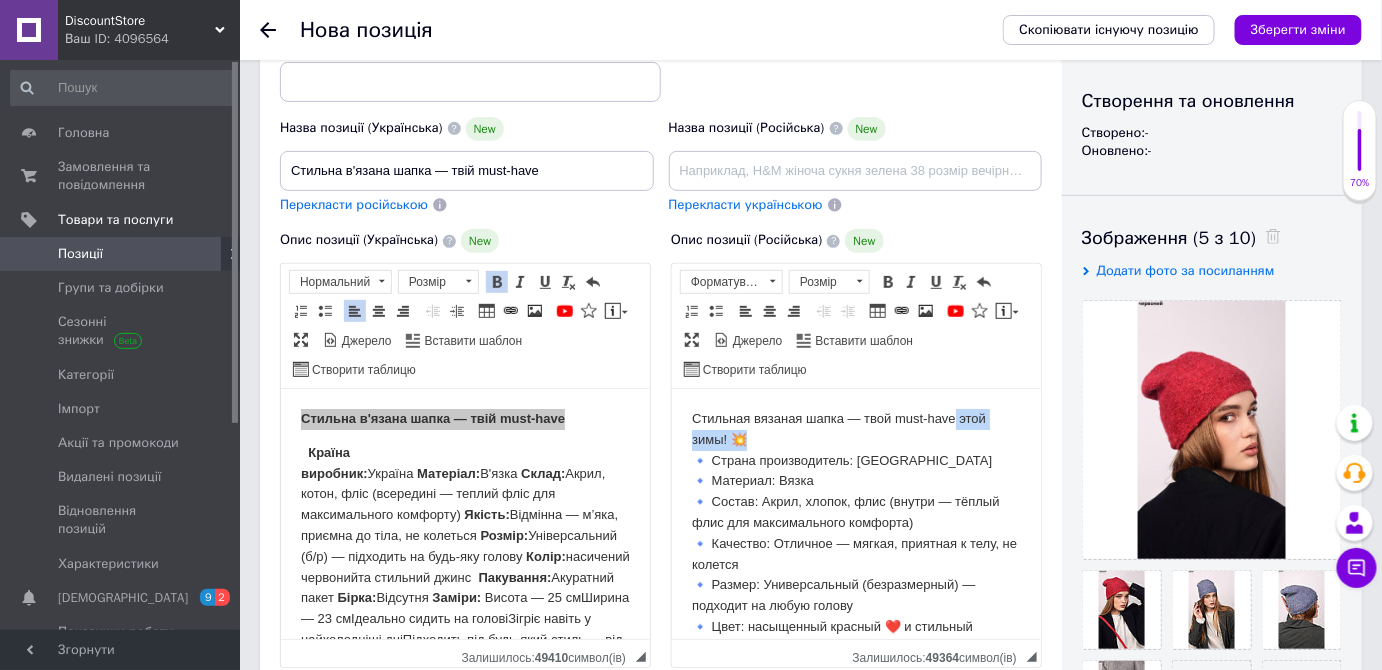 drag, startPoint x: 954, startPoint y: 416, endPoint x: 956, endPoint y: 434, distance: 18.110771 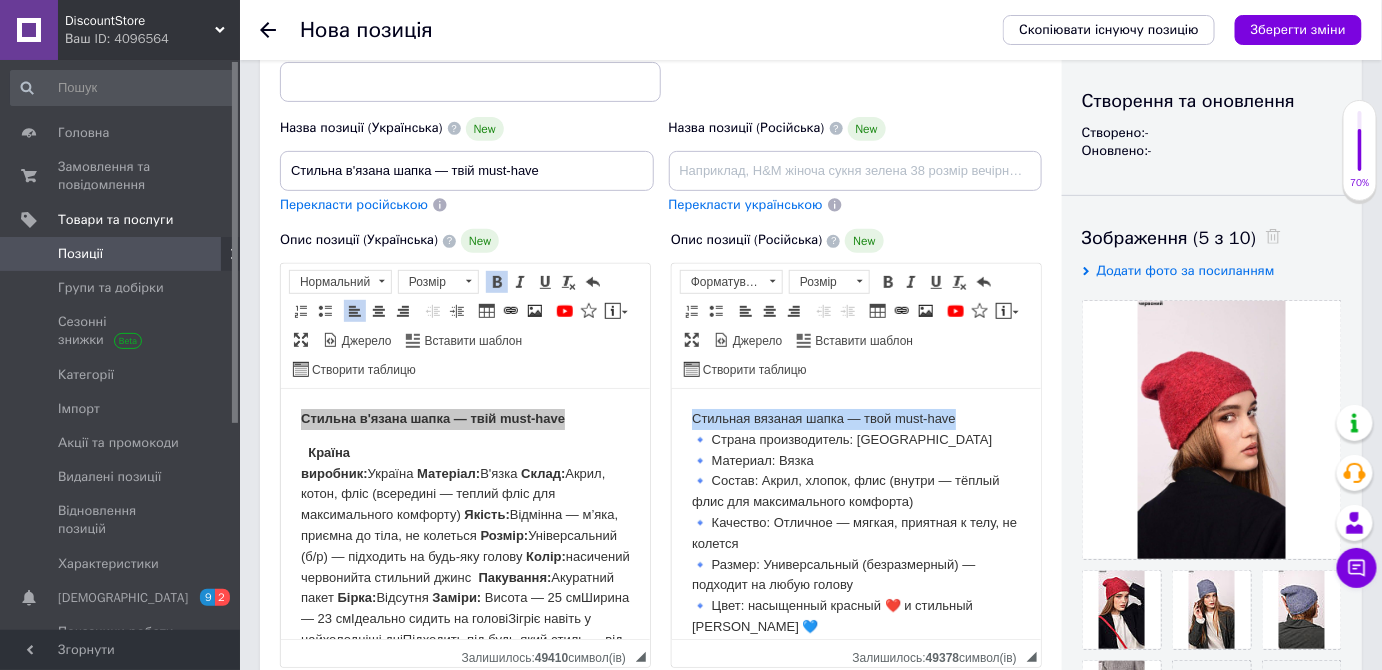 drag, startPoint x: 689, startPoint y: 411, endPoint x: 1052, endPoint y: 420, distance: 363.11154 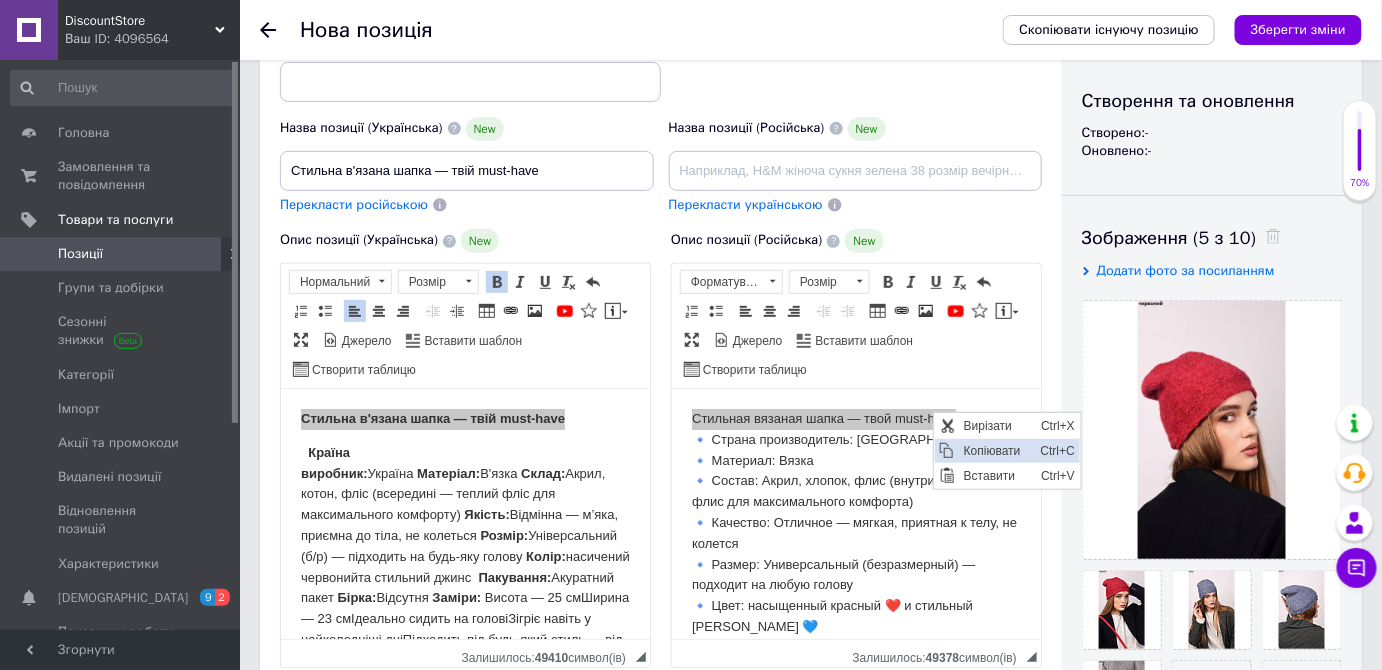 click on "Копіювати" at bounding box center [996, 450] 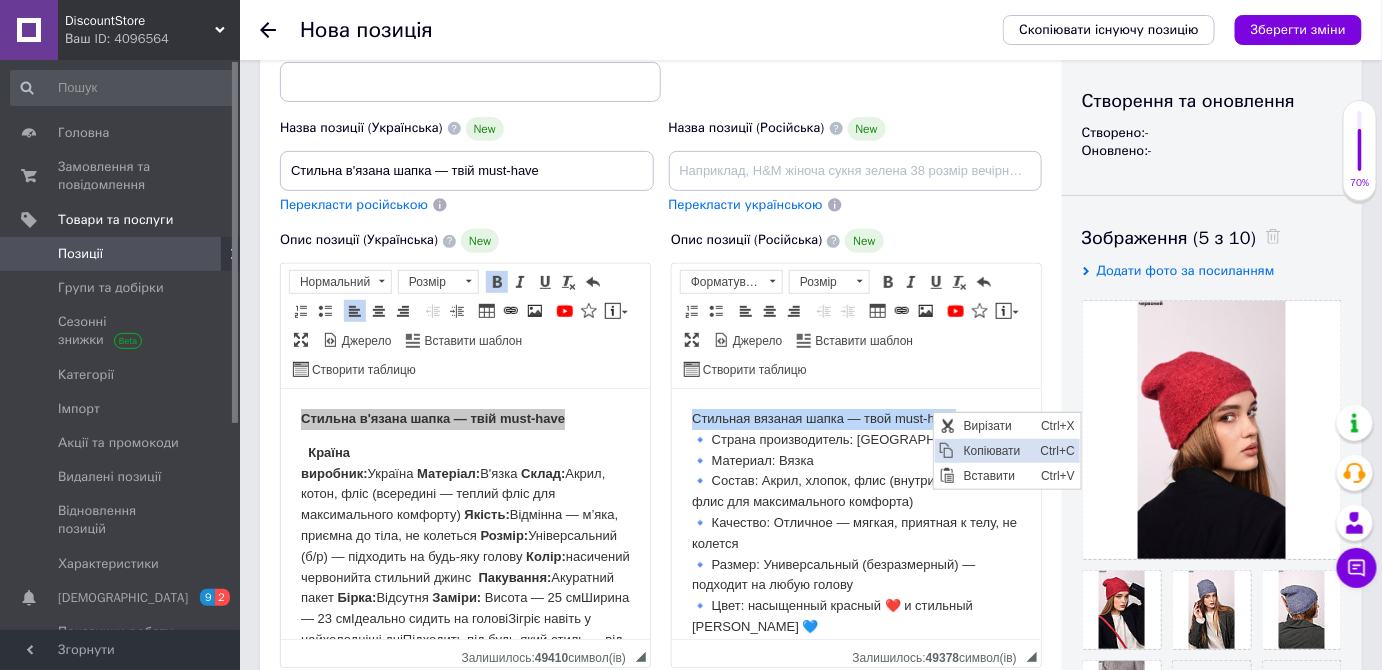 copy on "Стильная вязаная шапка — твой must-have" 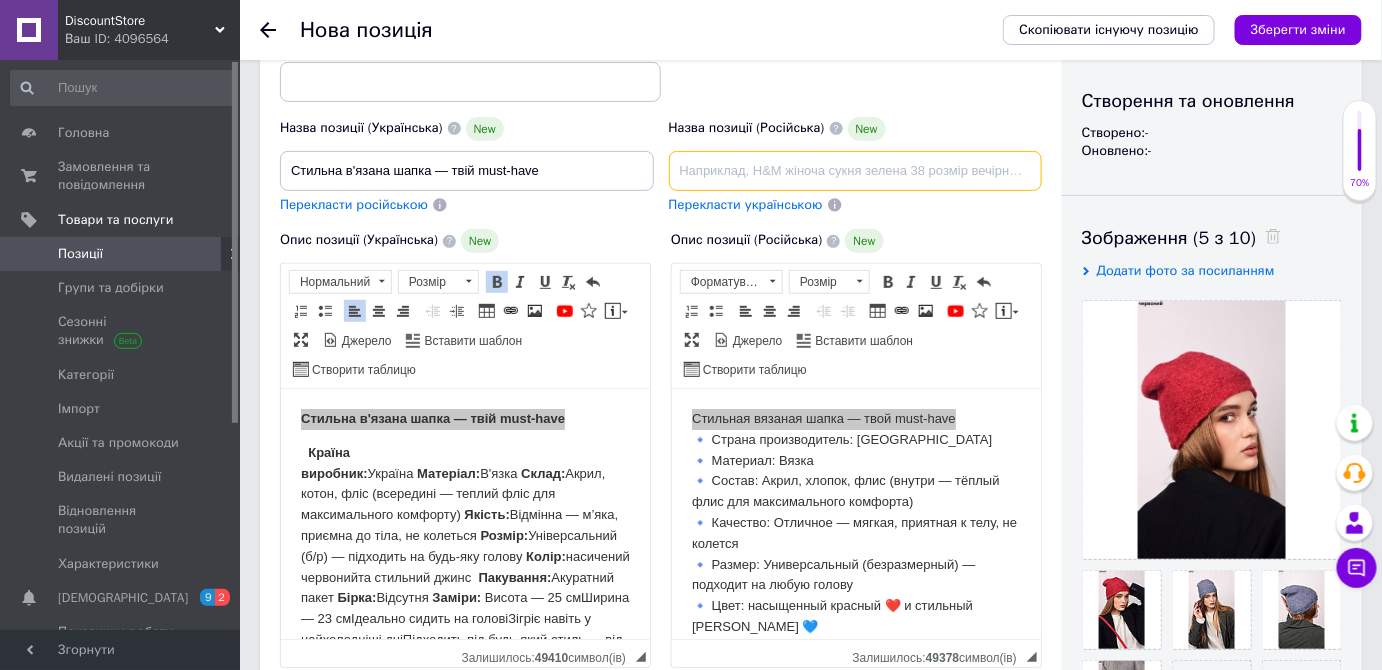 click at bounding box center (856, 171) 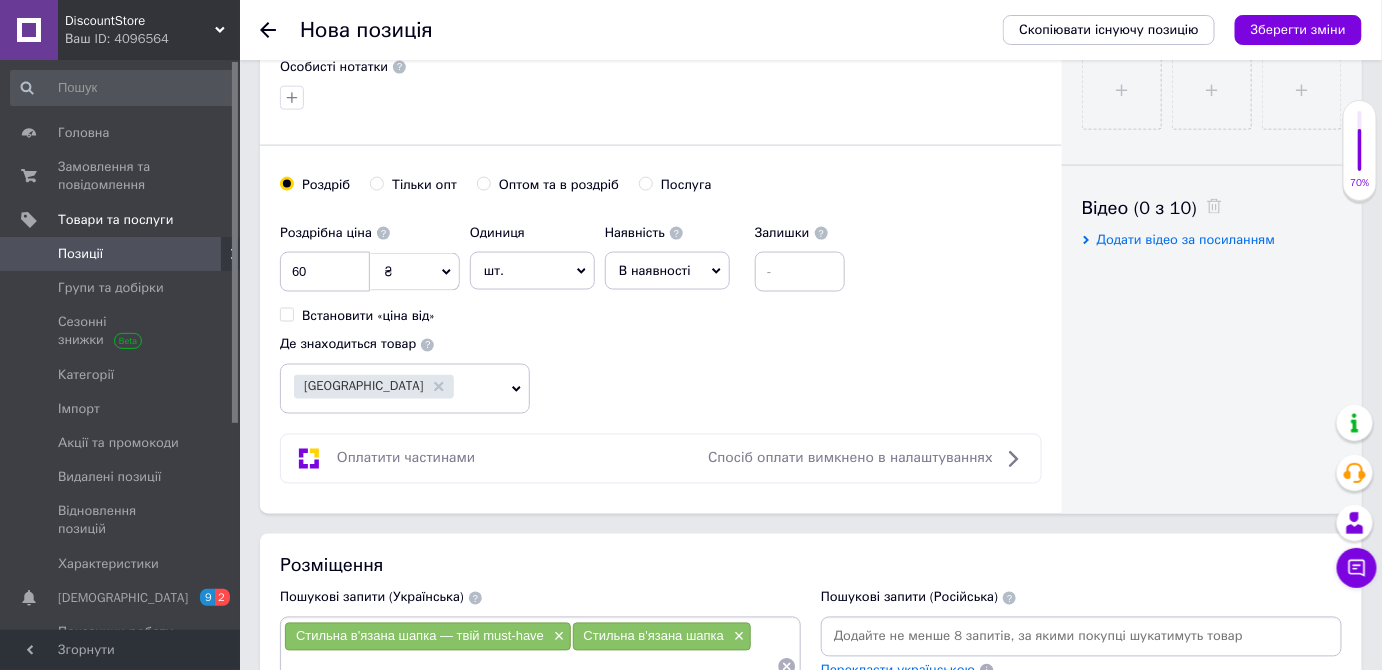 scroll, scrollTop: 973, scrollLeft: 0, axis: vertical 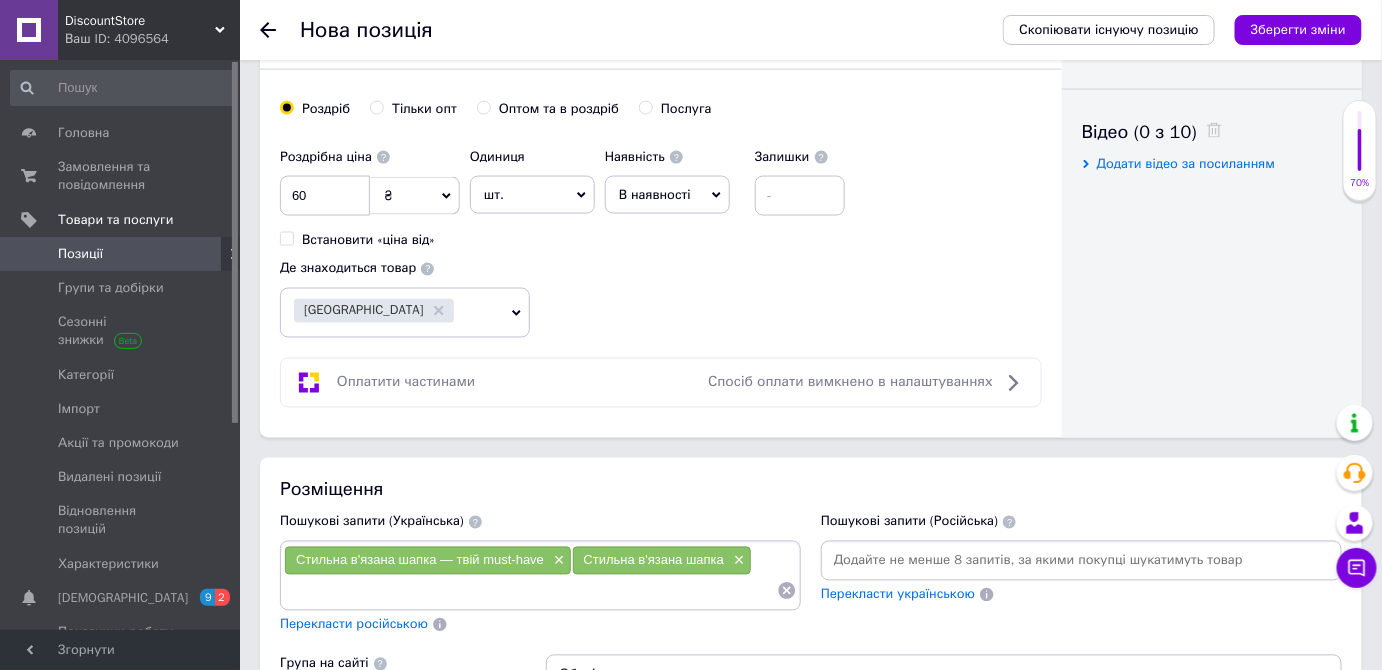 type on "Стильная вязаная шапка — твой must-have" 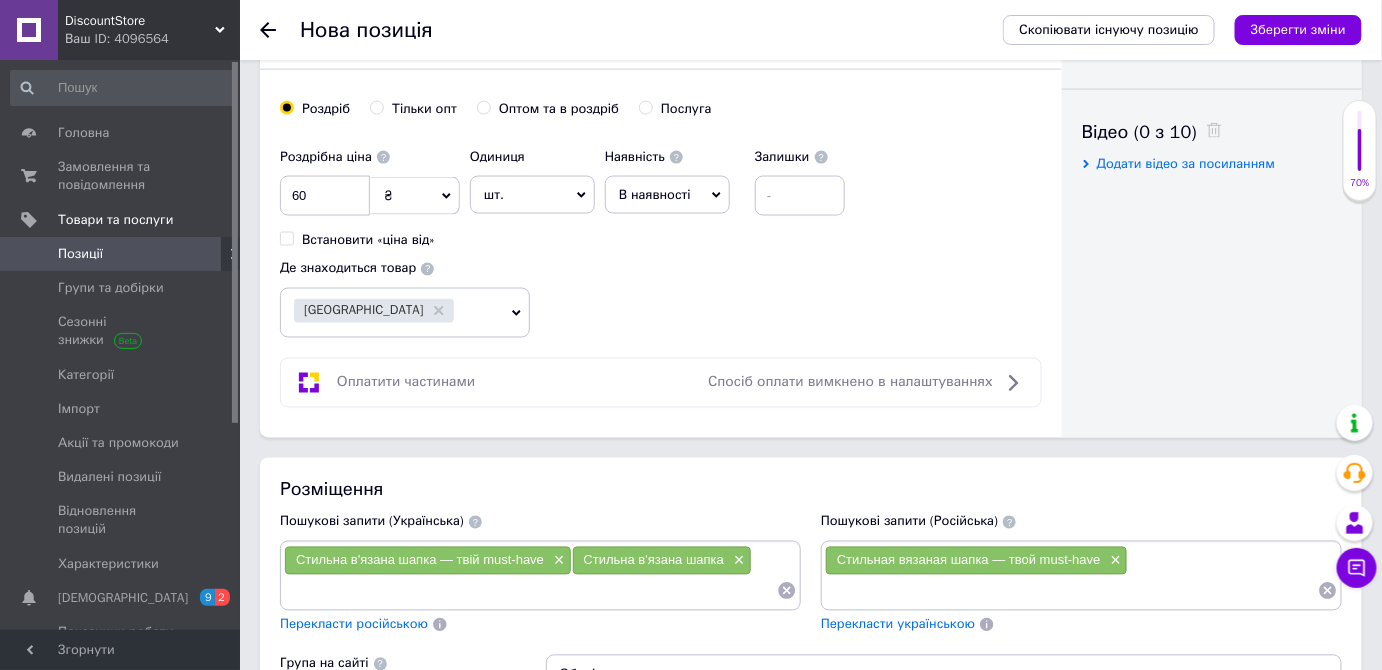 paste on "Стильная вязаная шапка — твой must-have" 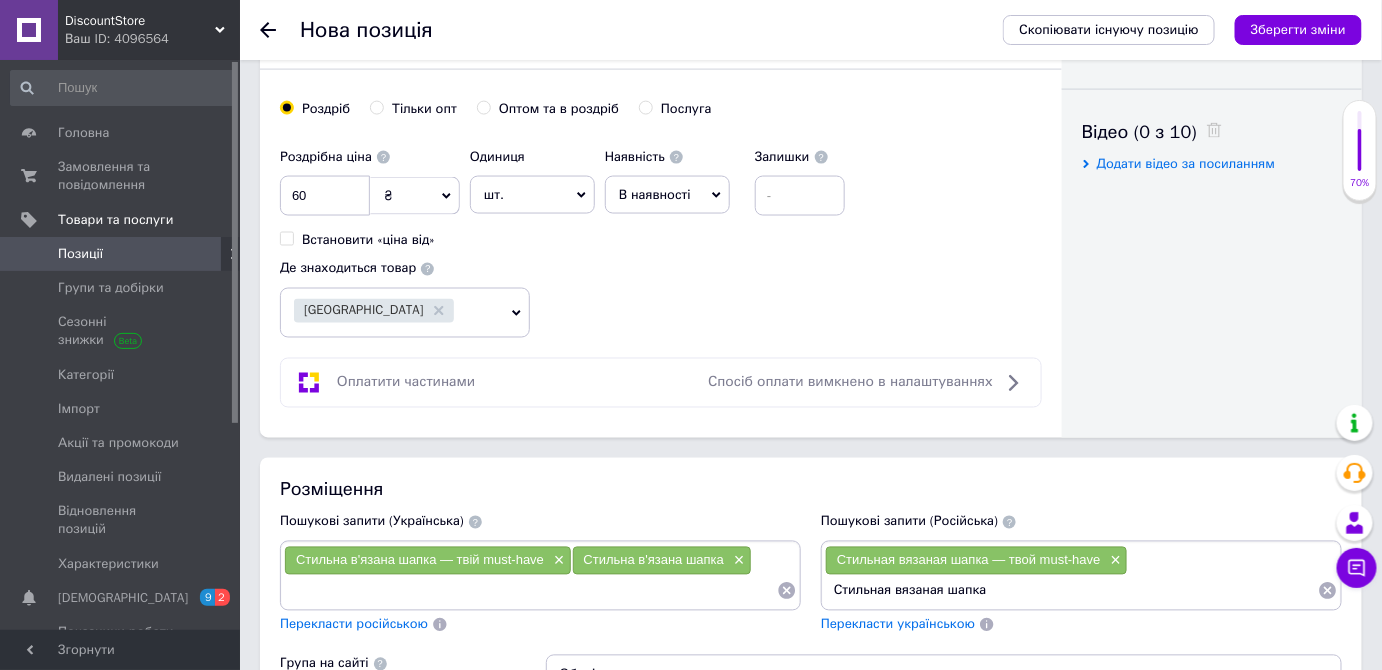 type on "Стильная вязаная шапка" 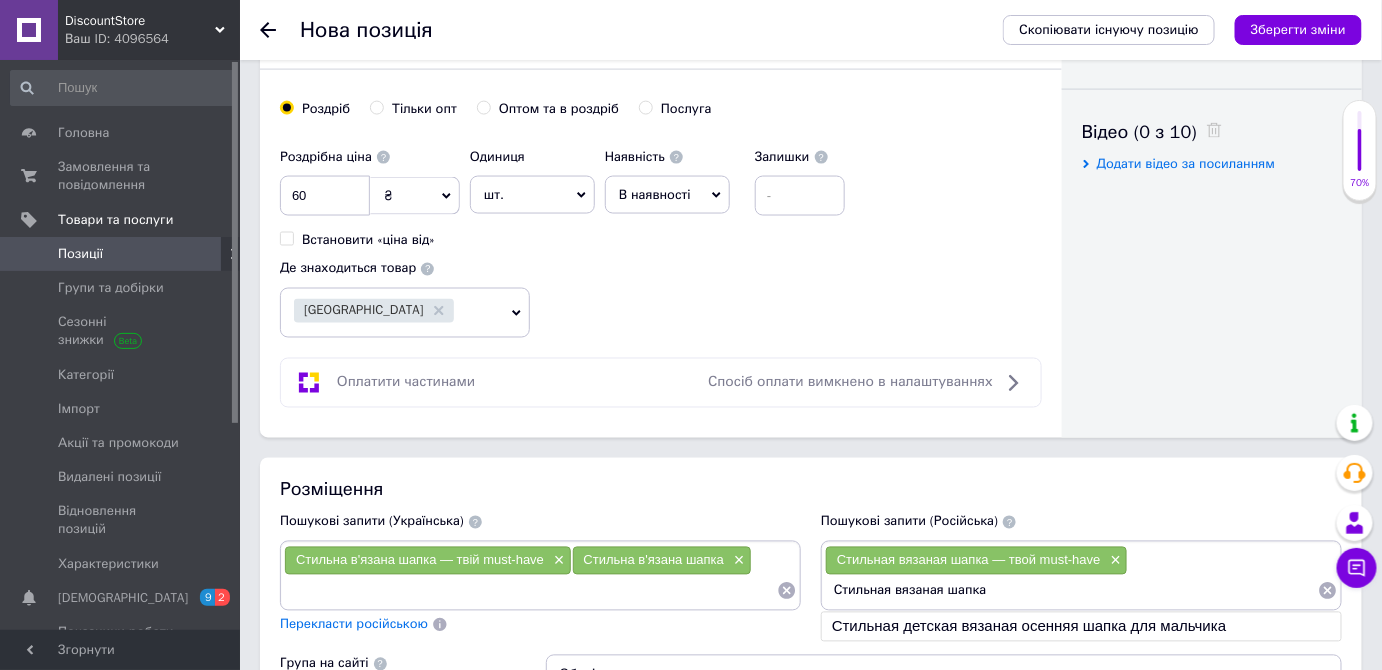 type 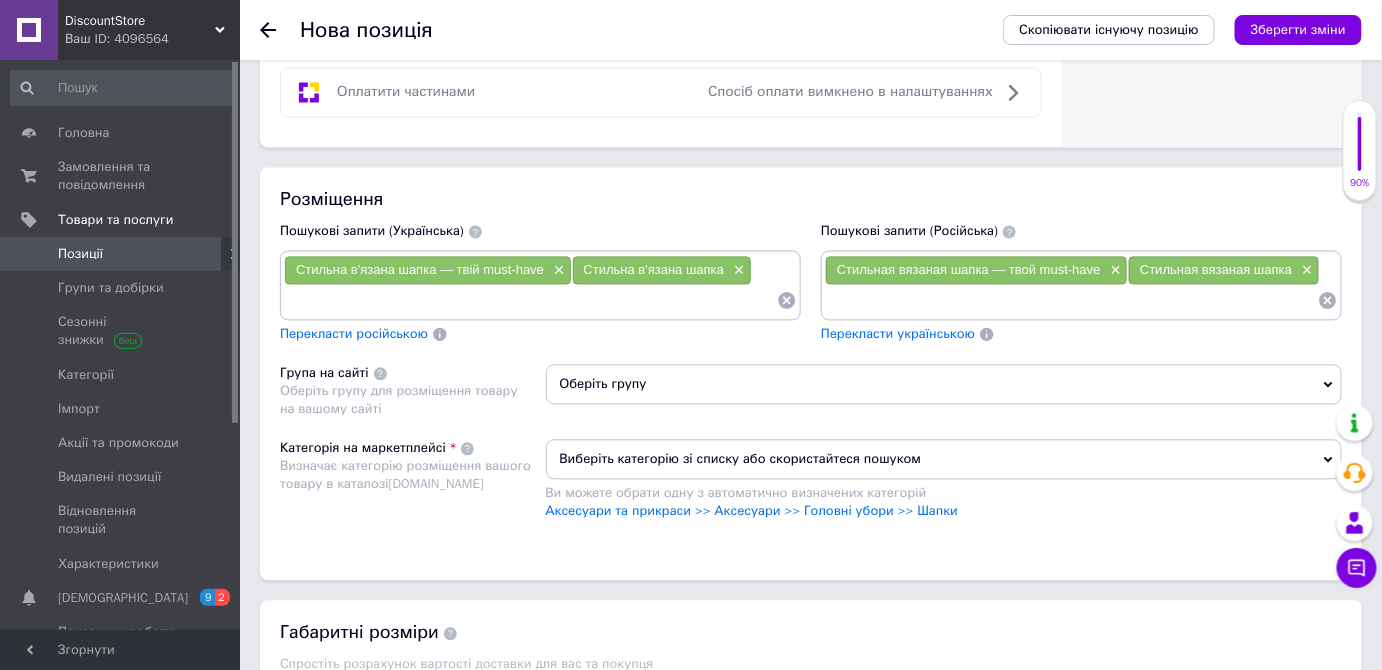 scroll, scrollTop: 1272, scrollLeft: 0, axis: vertical 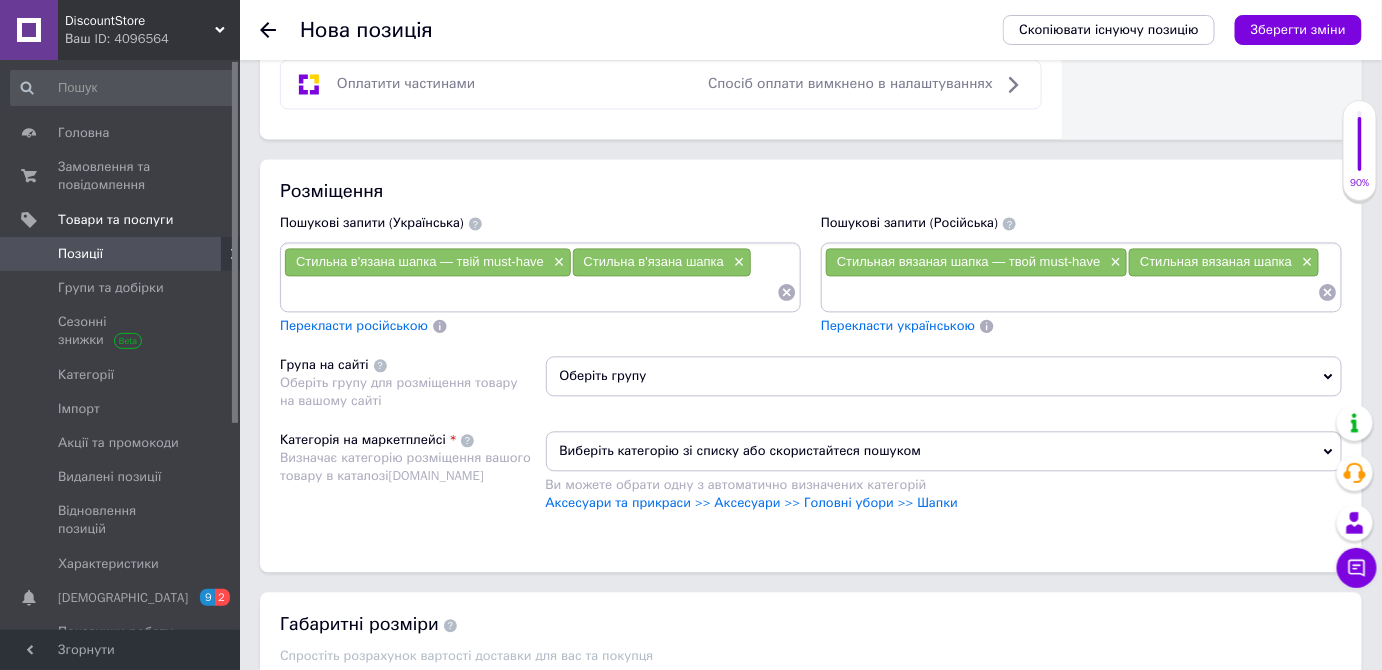 click on "Виберіть категорію зі списку або скористайтеся пошуком" at bounding box center [944, 451] 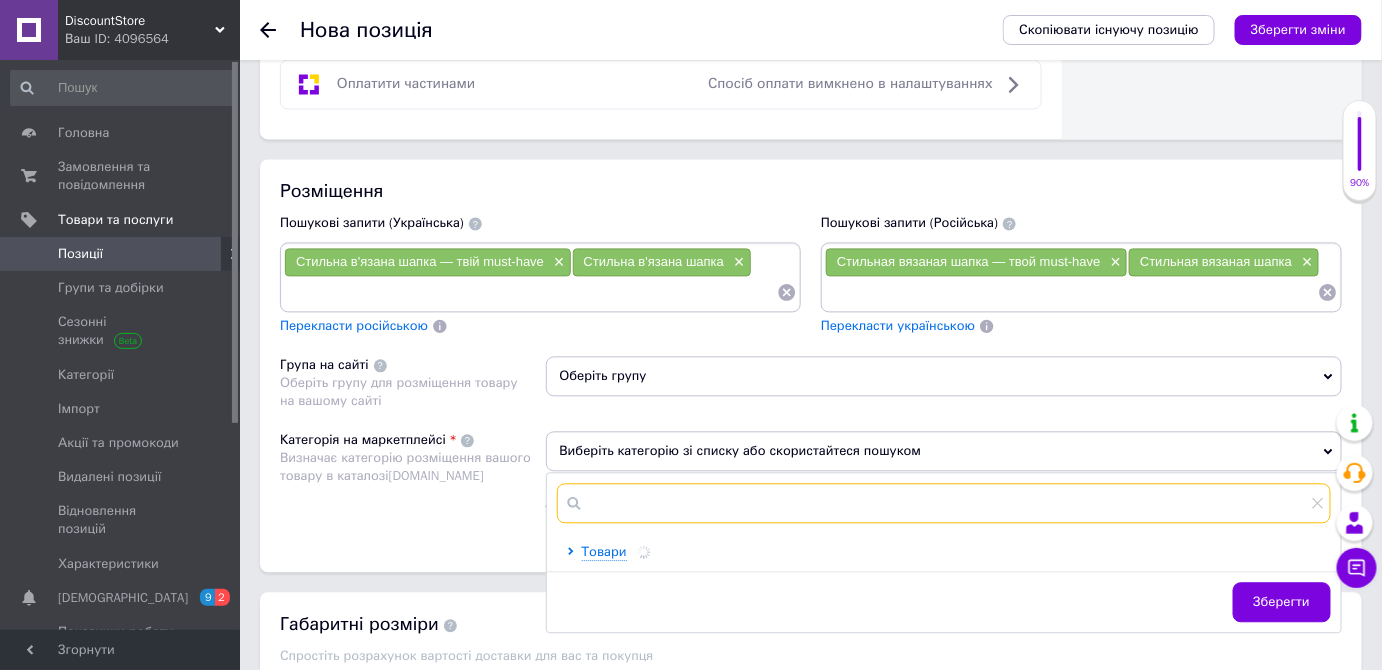 click at bounding box center (944, 503) 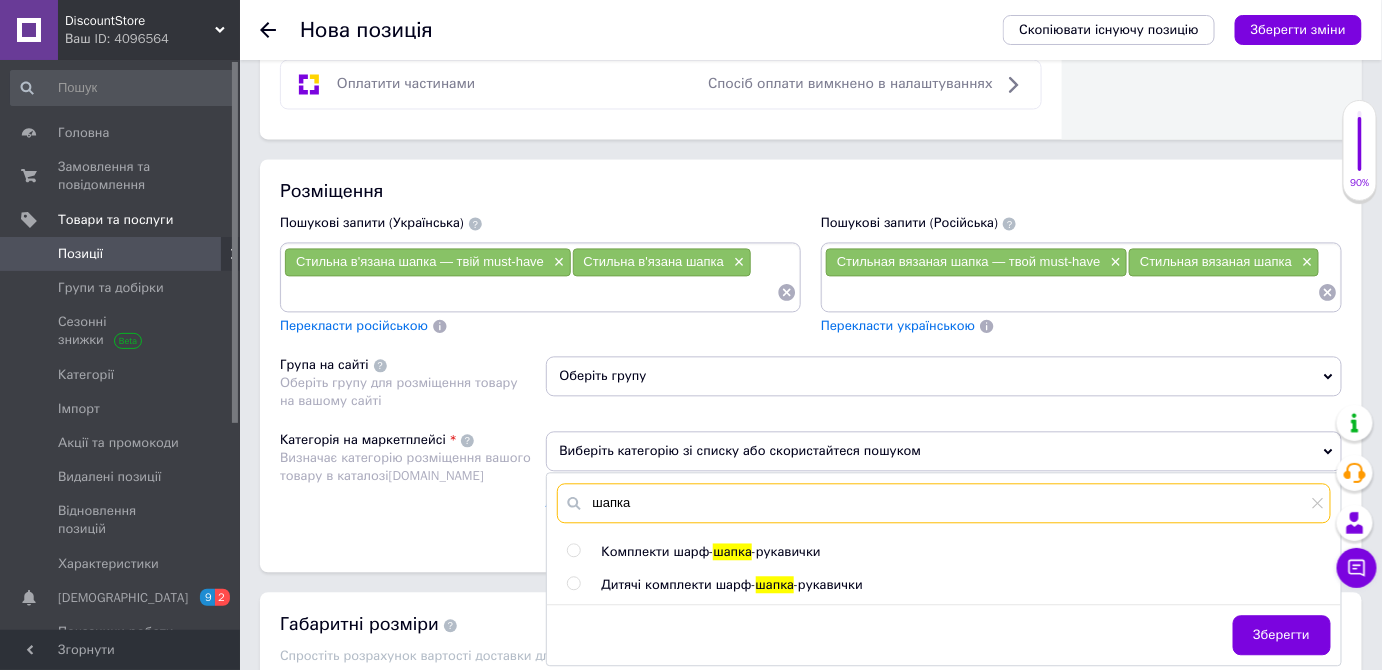 type on "шапка" 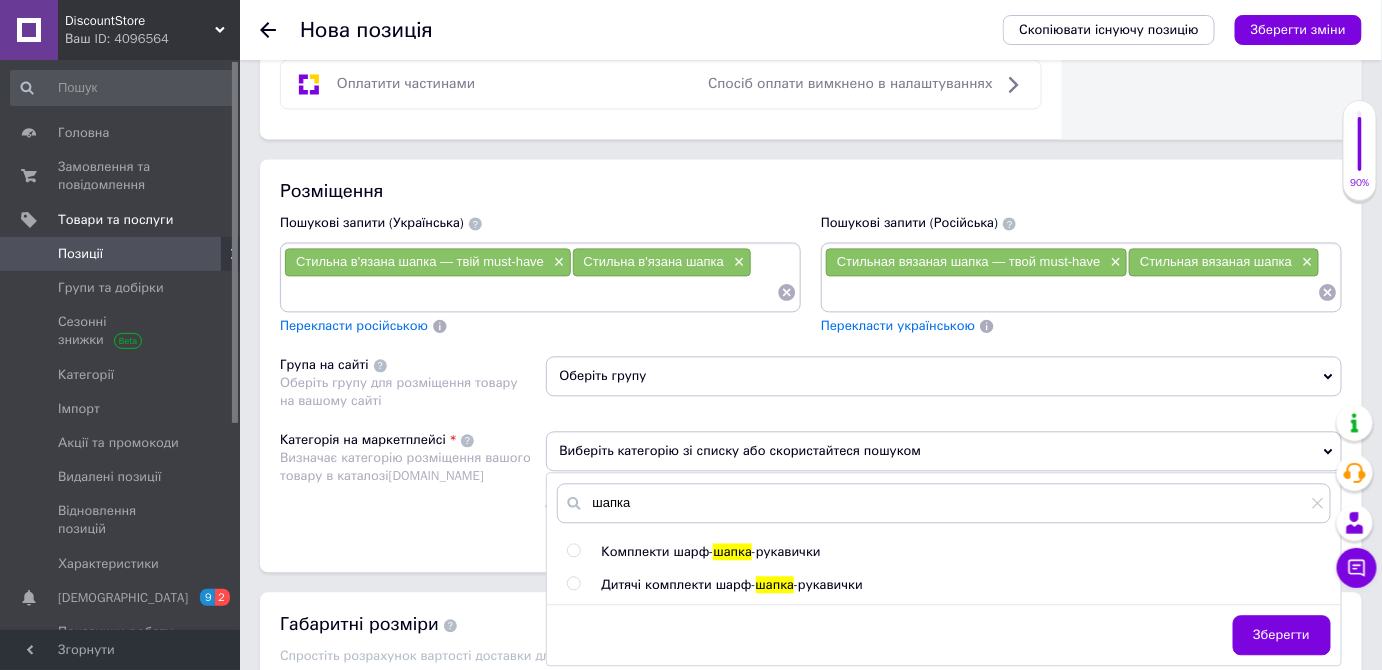 click at bounding box center (573, 550) 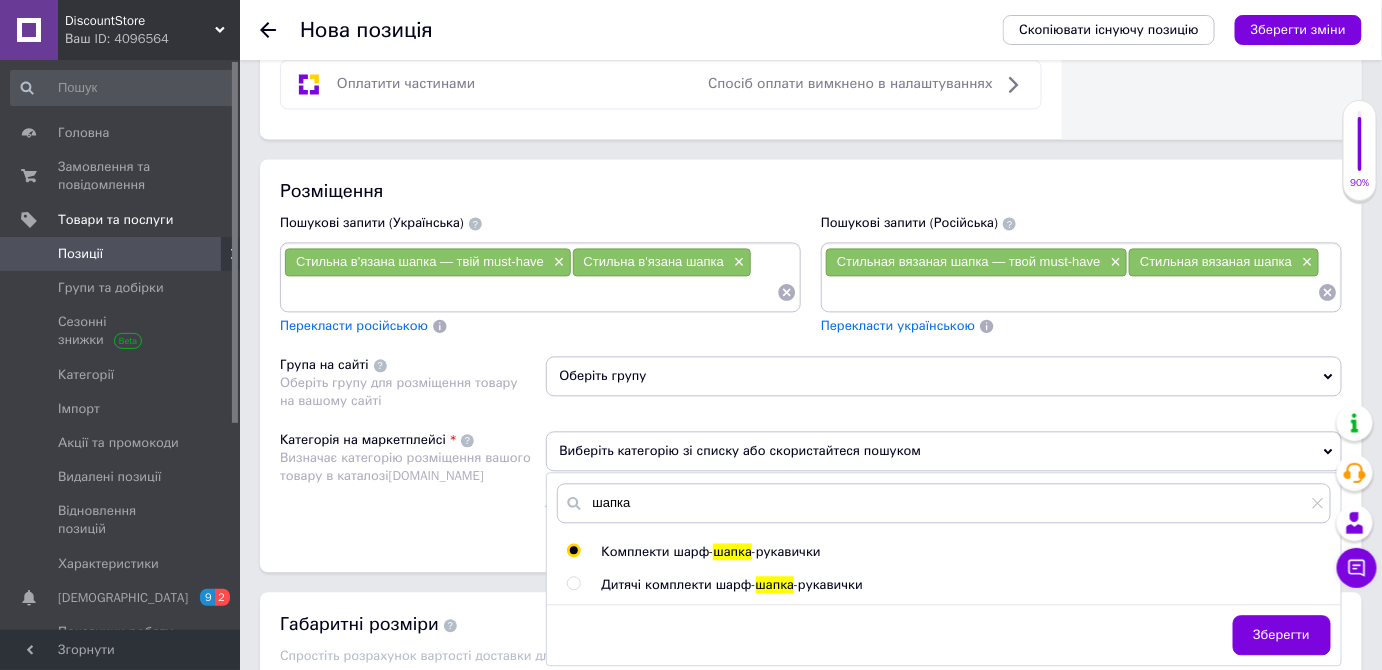 radio on "true" 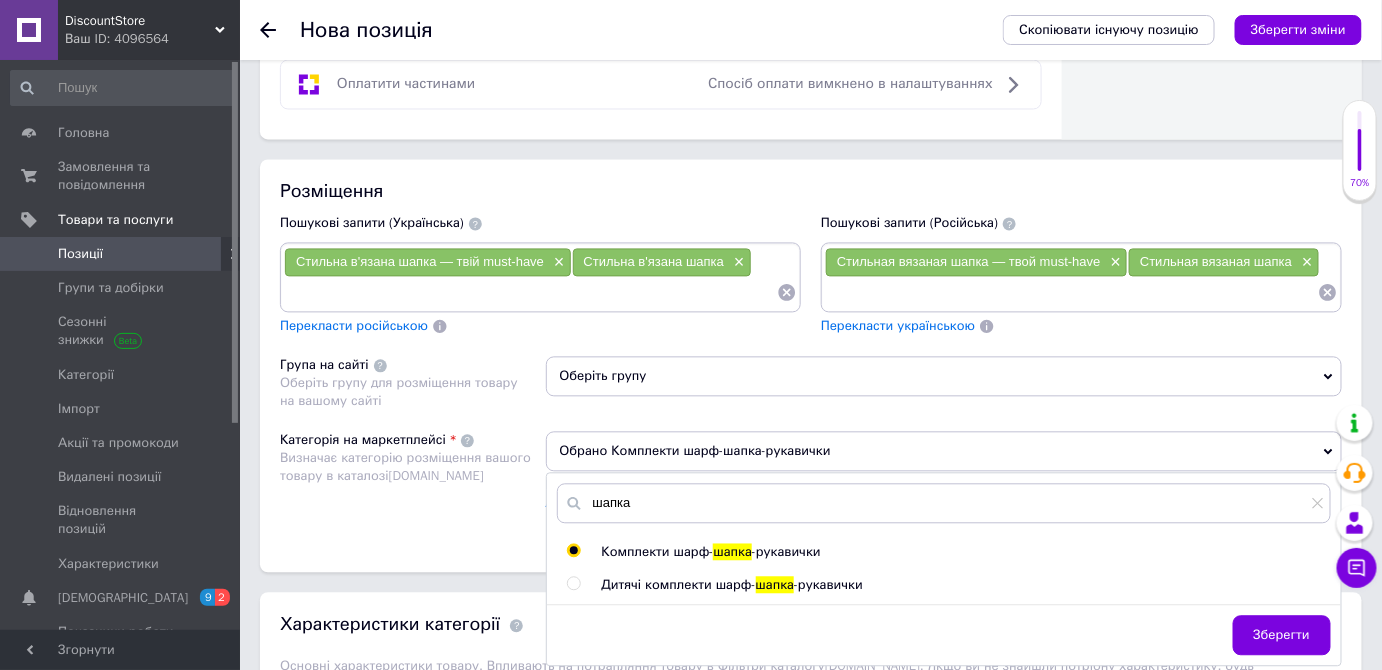 click on "Розміщення Пошукові запити (Українська) Стильна в'язана шапка — твій must-have × Стильна в'язана шапка × Перекласти російською Пошукові запити (Російська) Стильная вязаная шапка — твой must-have × Стильная вязаная шапка × Перекласти українською Група на сайті Оберіть групу для розміщення товару на вашому сайті Оберіть групу Категорія на маркетплейсі Визначає категорію розміщення вашого товару в каталозі  Prom.ua Обрано Комплекти шарф-шапка-рукавички шапка Комплекти шарф- шапка -рукавички Дитячі комплекти шарф- шапка -рукавички Зберегти" at bounding box center (811, 365) 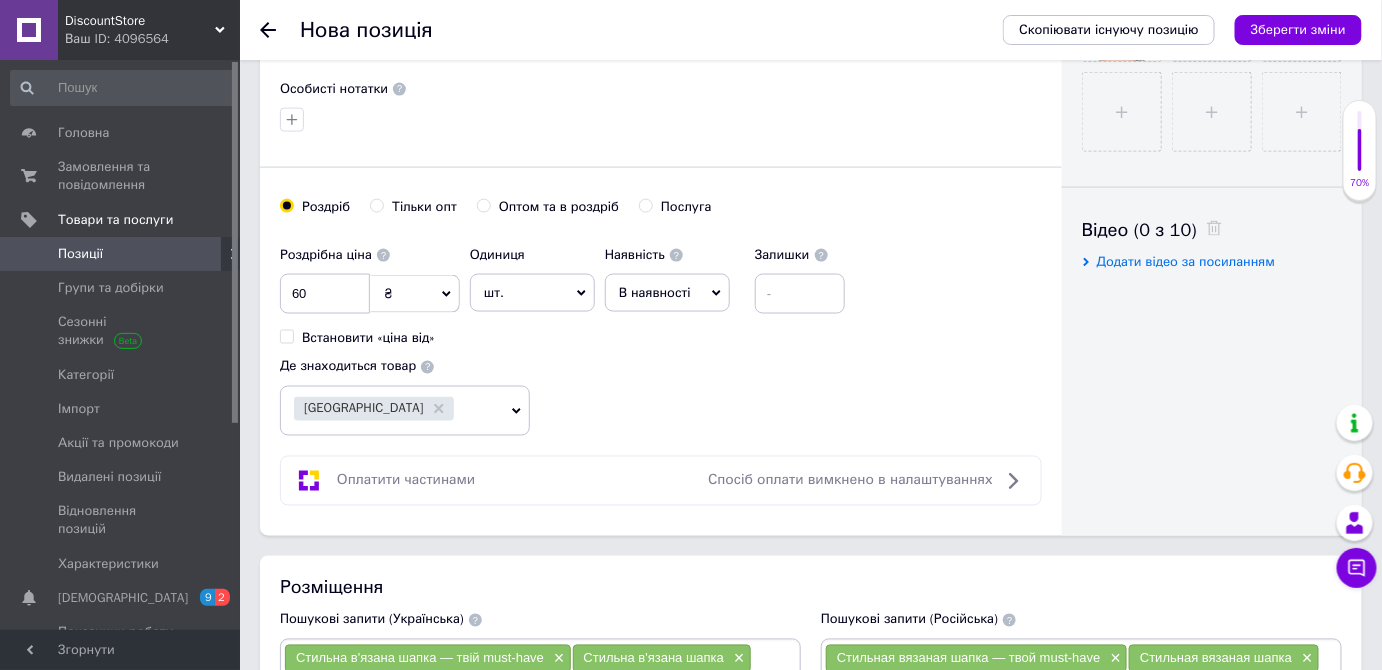 scroll, scrollTop: 1005, scrollLeft: 0, axis: vertical 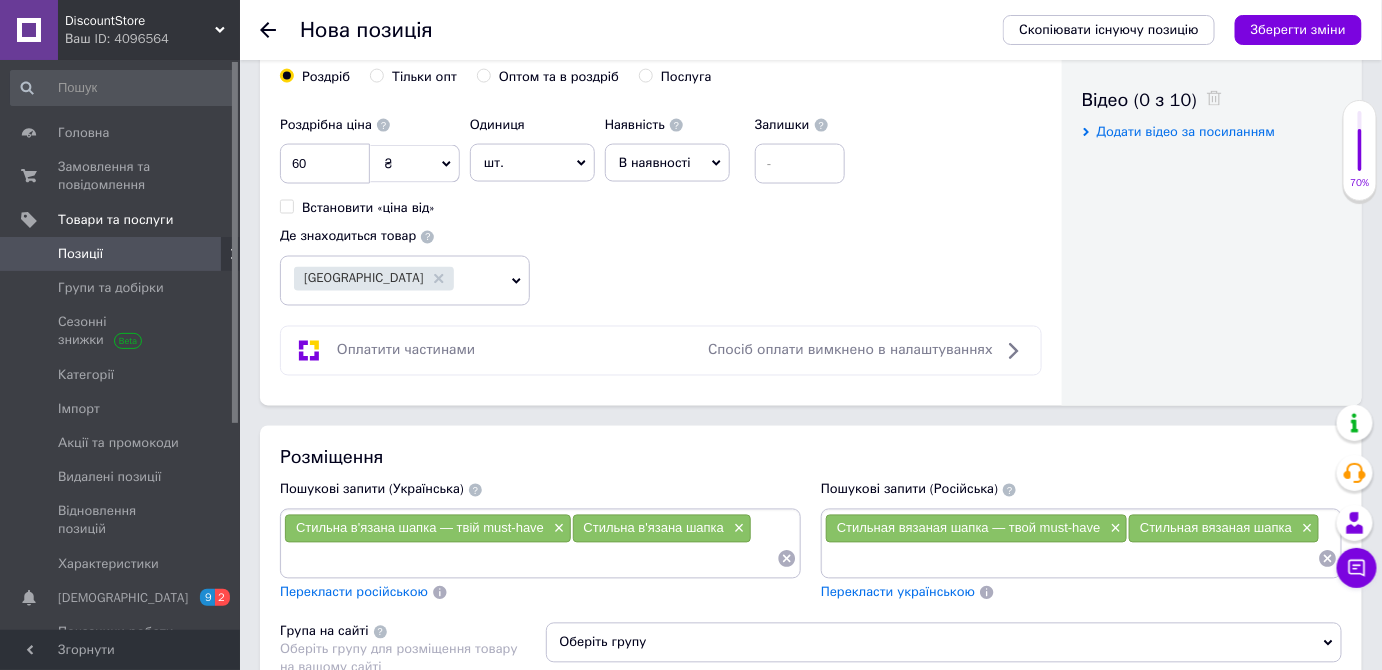 click at bounding box center [530, 559] 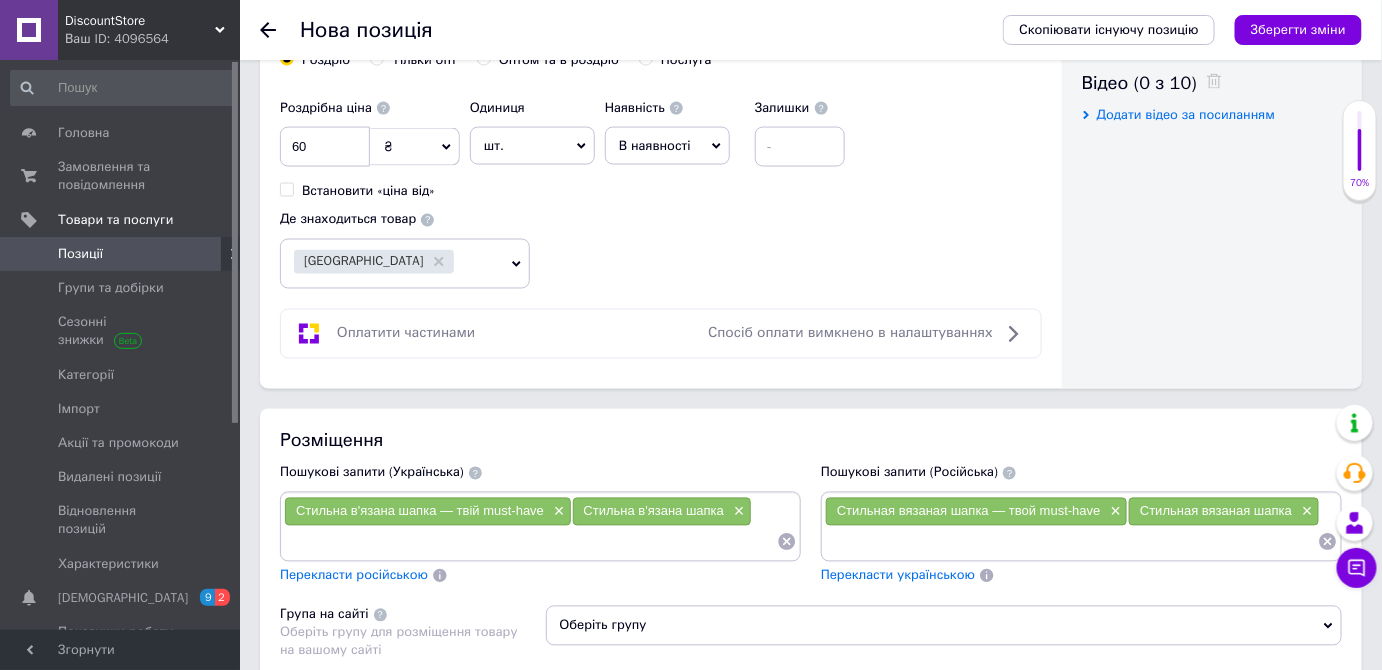 click at bounding box center [530, 542] 